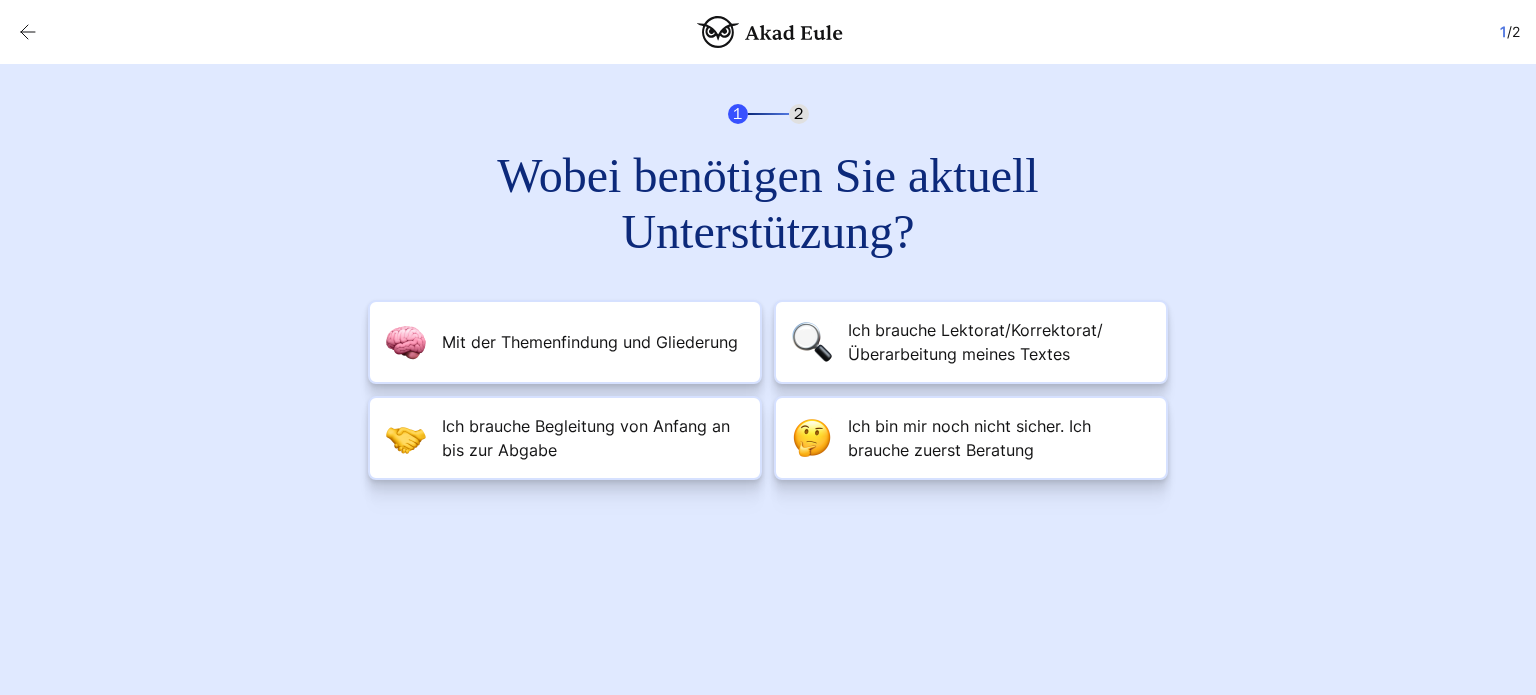 scroll, scrollTop: 0, scrollLeft: 0, axis: both 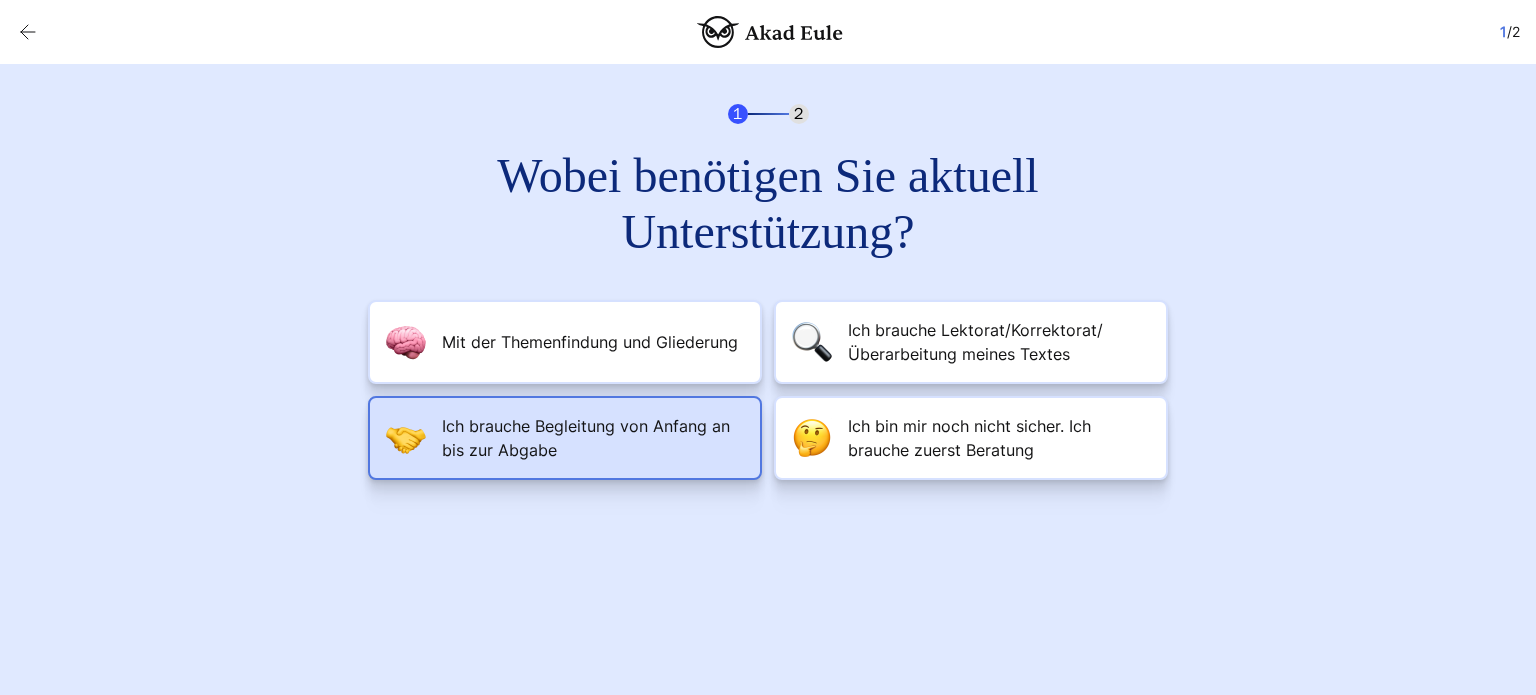 click on "Ich brauche Begleitung von Anfang an bis zur Abgabe" at bounding box center (590, 342) 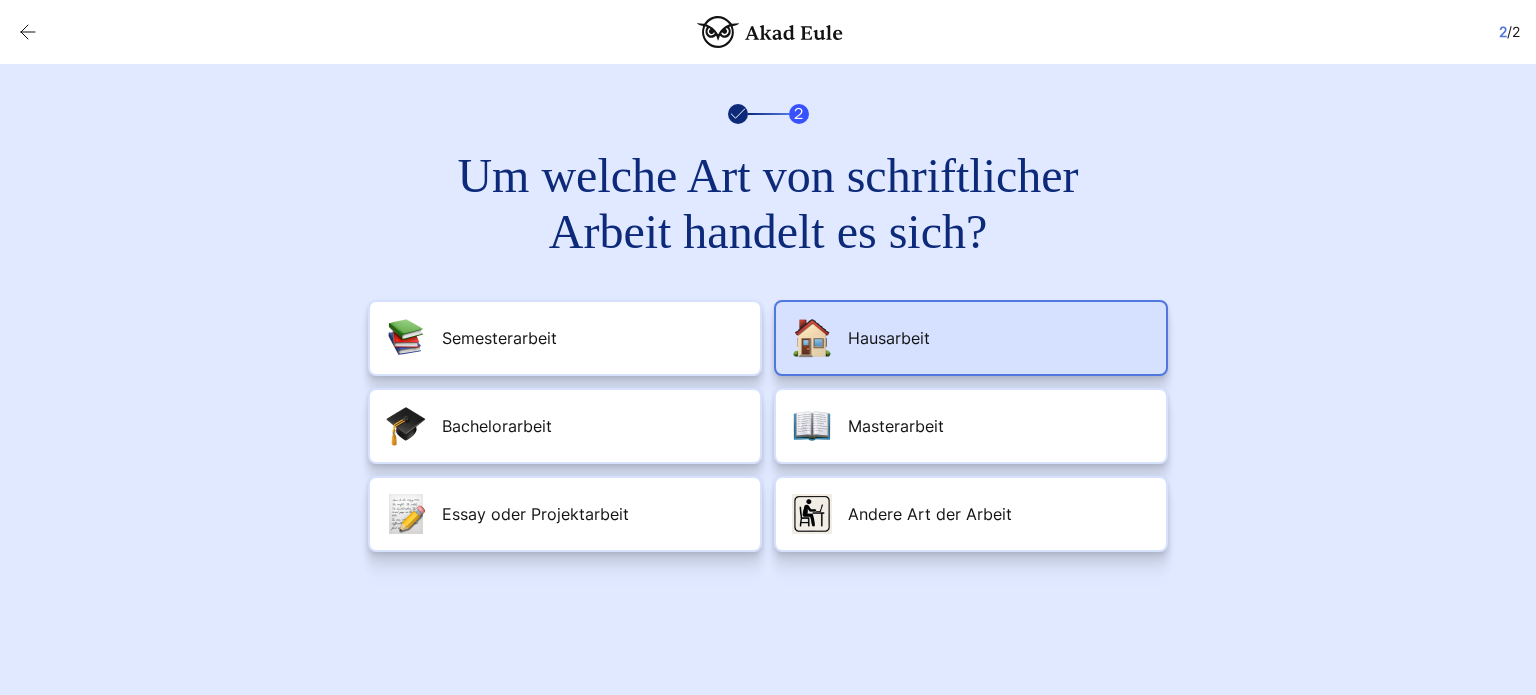 click on "Hausarbeit" at bounding box center (971, 338) 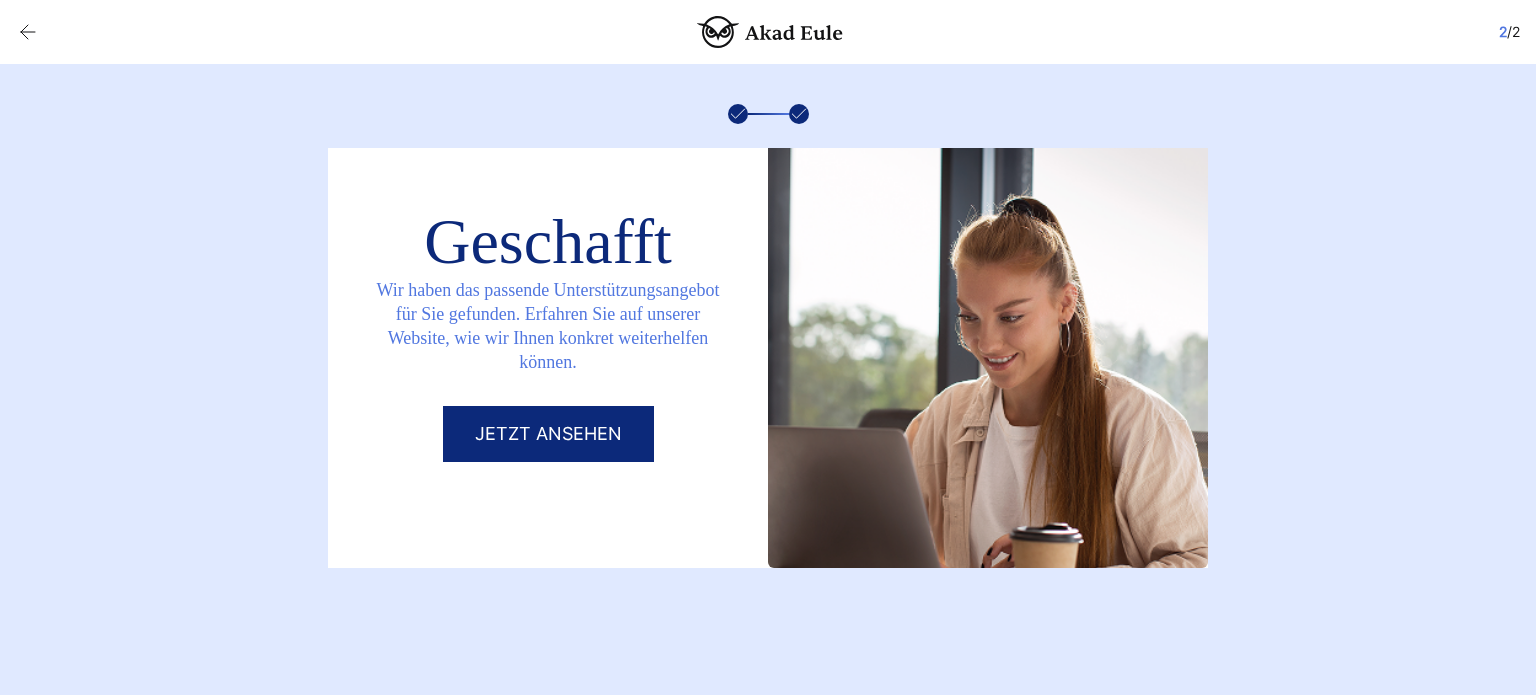 click on "Jetzt ansehen" at bounding box center [548, 434] 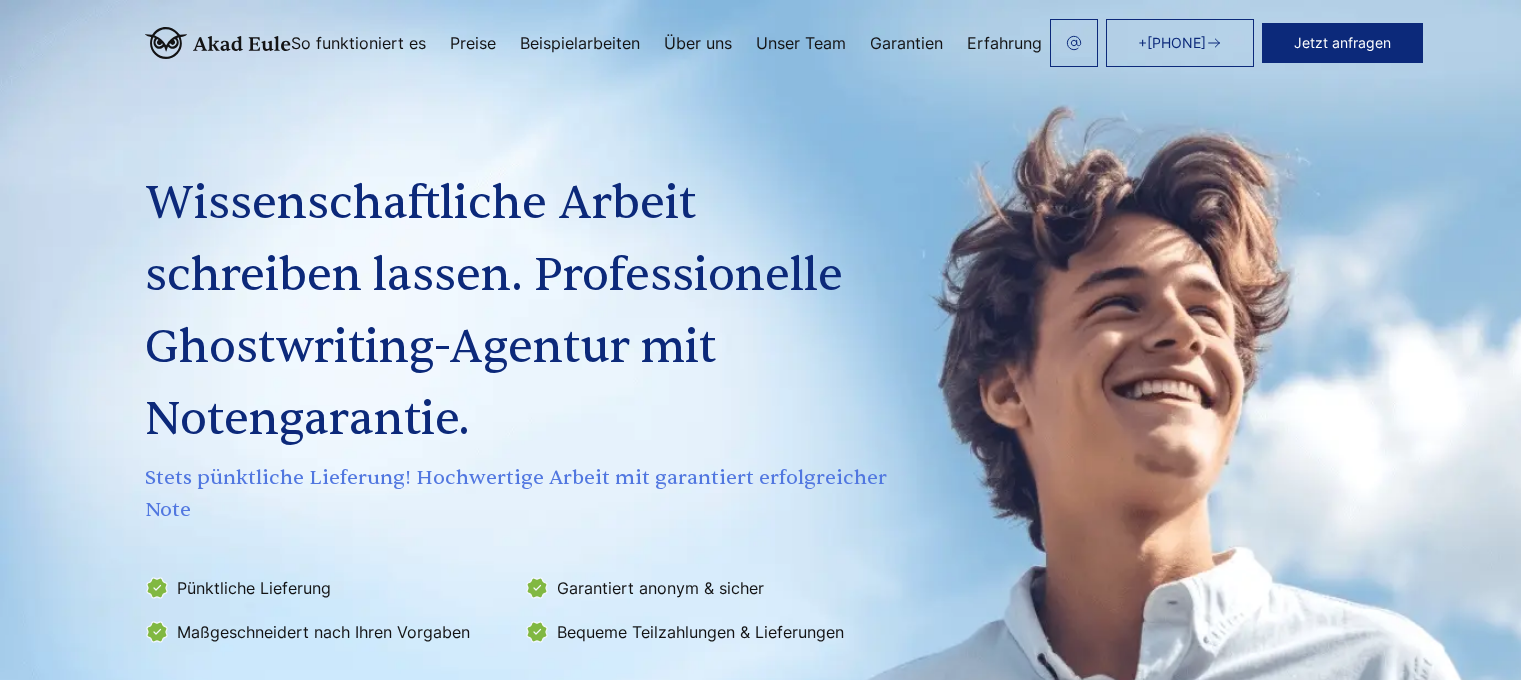 scroll, scrollTop: 0, scrollLeft: 0, axis: both 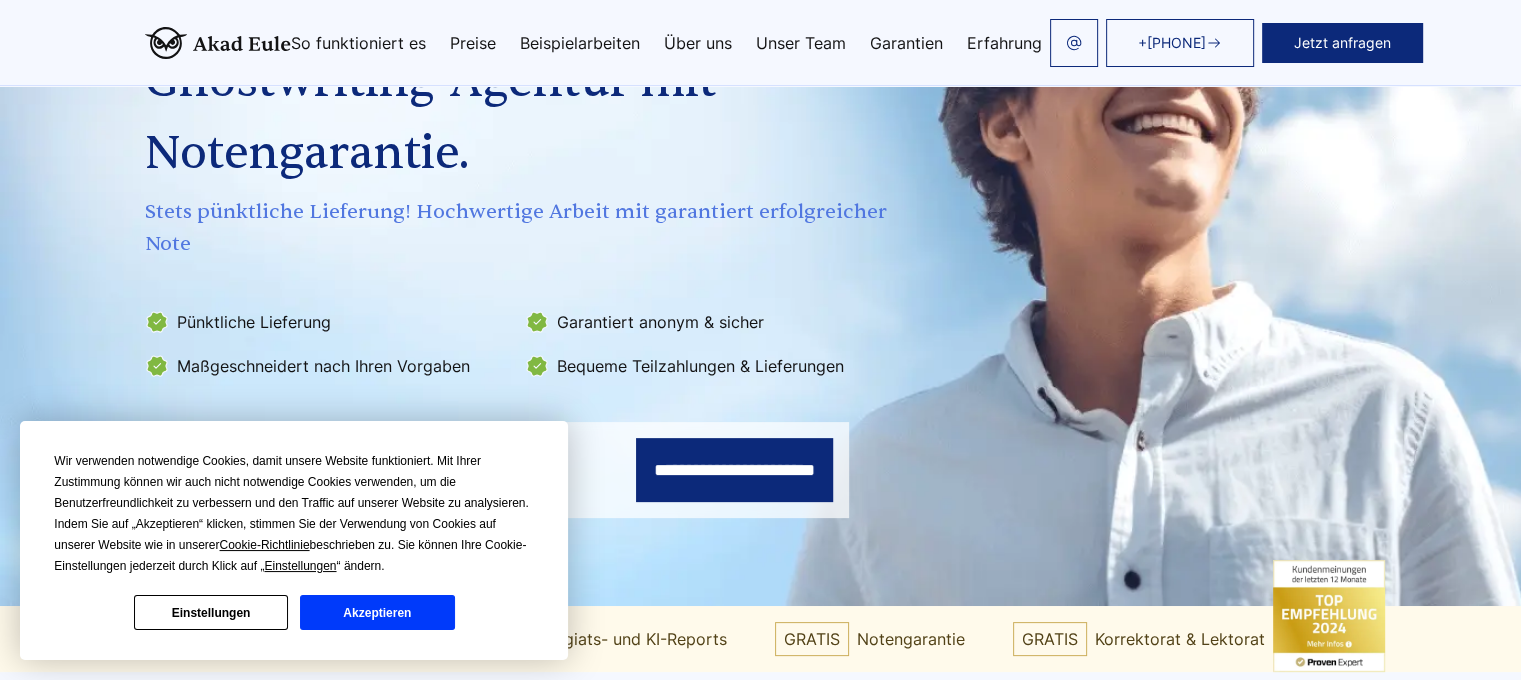 click on "Akzeptieren" at bounding box center (377, 612) 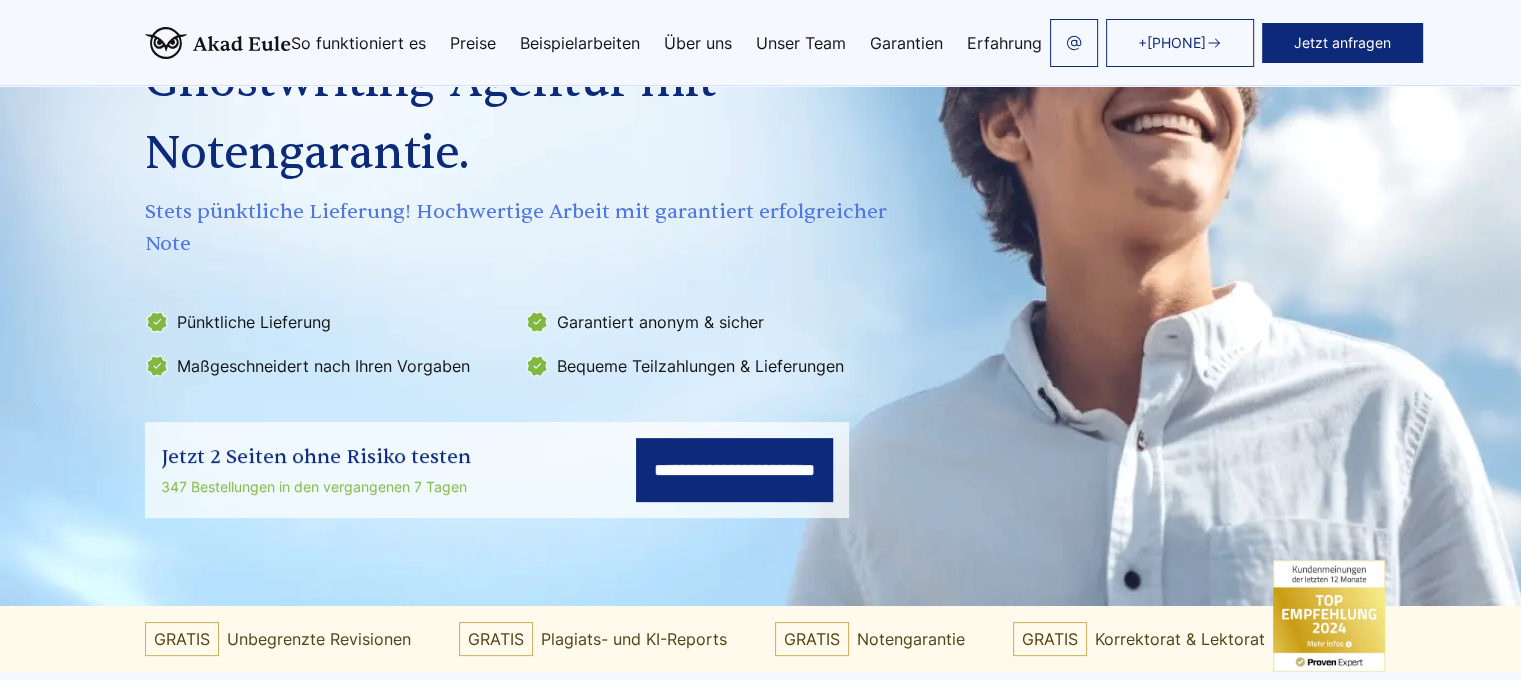 click on "**********" at bounding box center [734, 470] 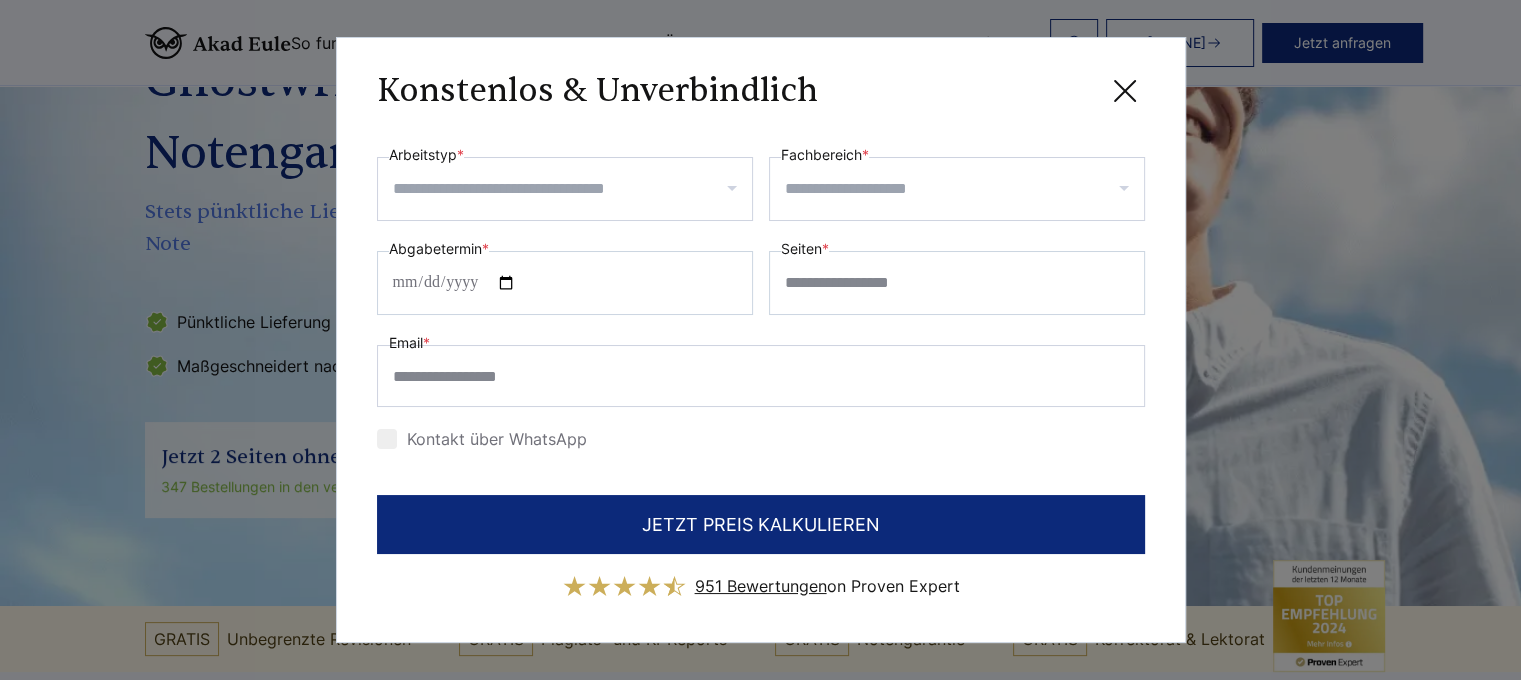 click at bounding box center [565, 189] 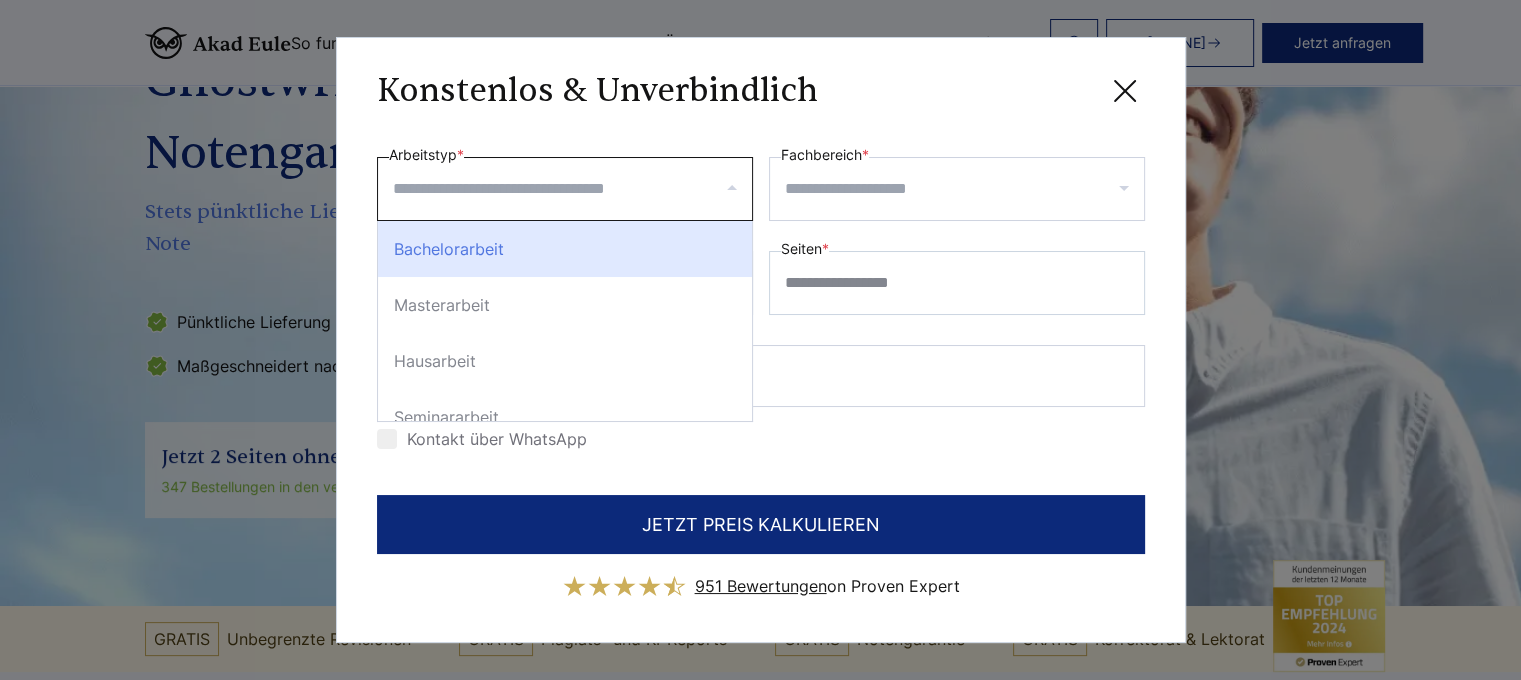 click on "Bachelorarbeit" at bounding box center [565, 249] 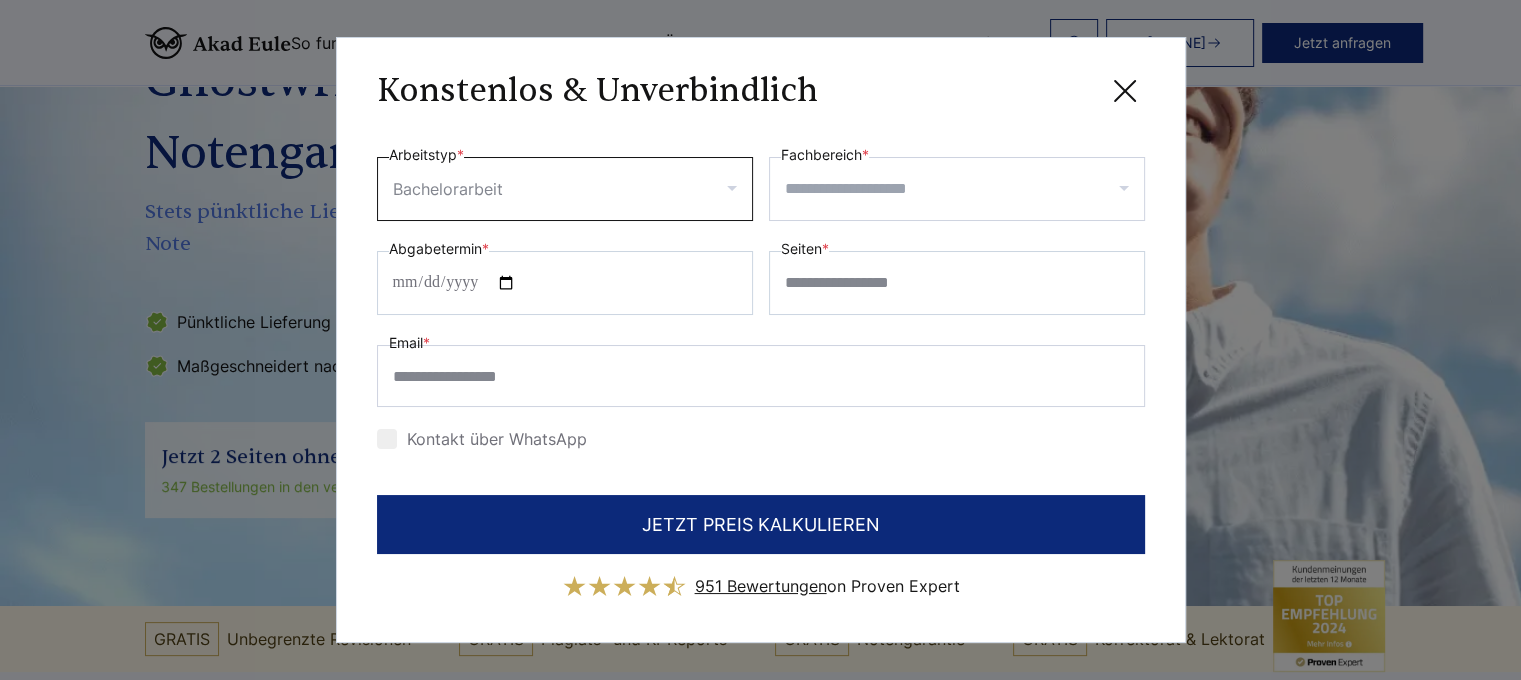 click on "Bachelorarbeit" at bounding box center [565, 189] 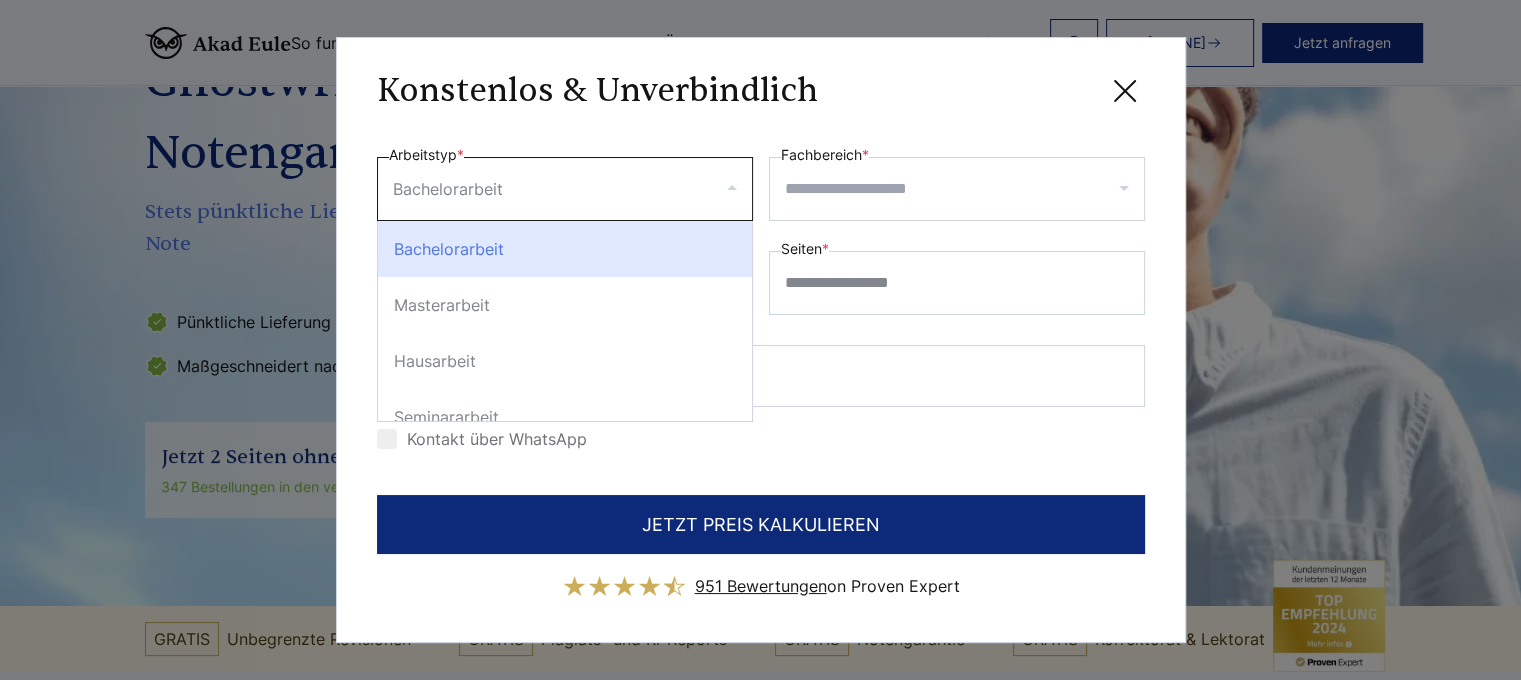 drag, startPoint x: 545, startPoint y: 174, endPoint x: 546, endPoint y: 271, distance: 97.00516 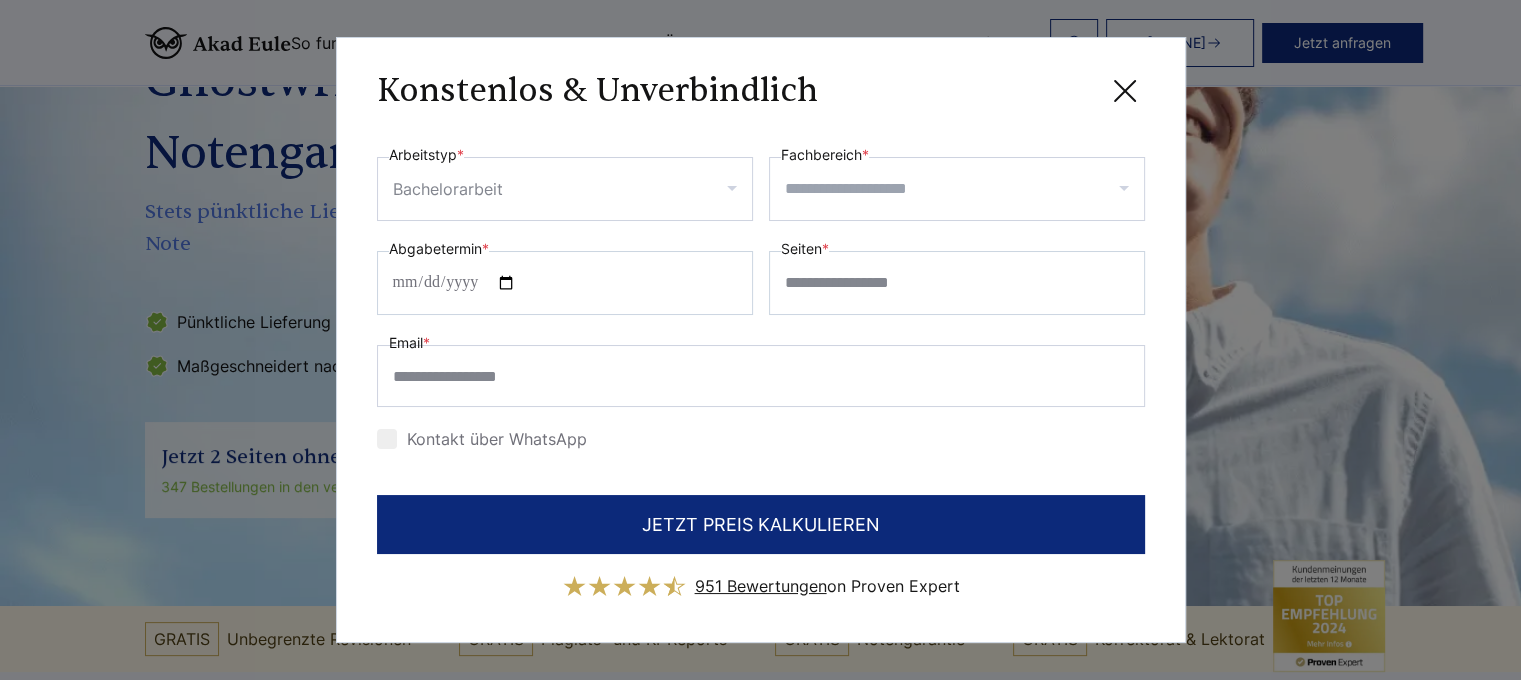 click on "Bachelorarbeit" at bounding box center (565, 189) 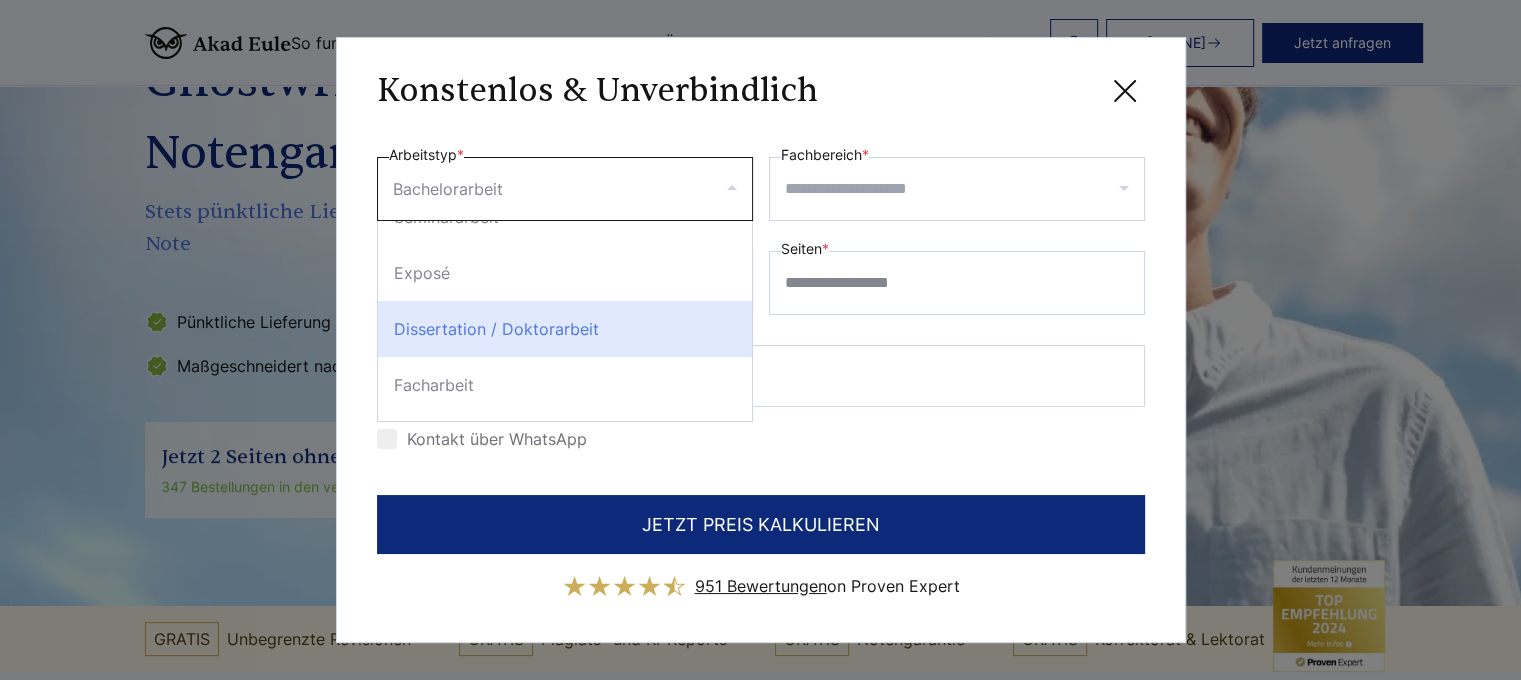 scroll, scrollTop: 0, scrollLeft: 0, axis: both 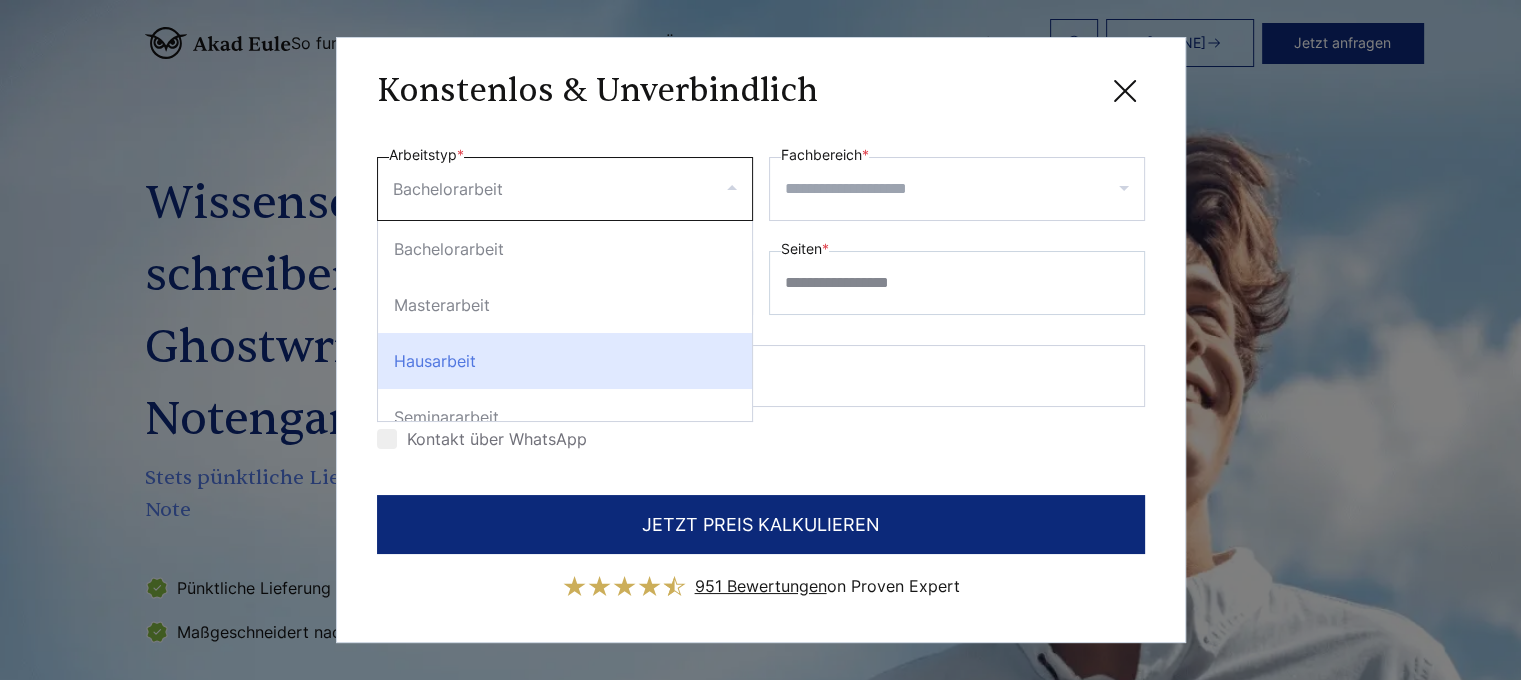 click on "Hausarbeit" at bounding box center (565, 361) 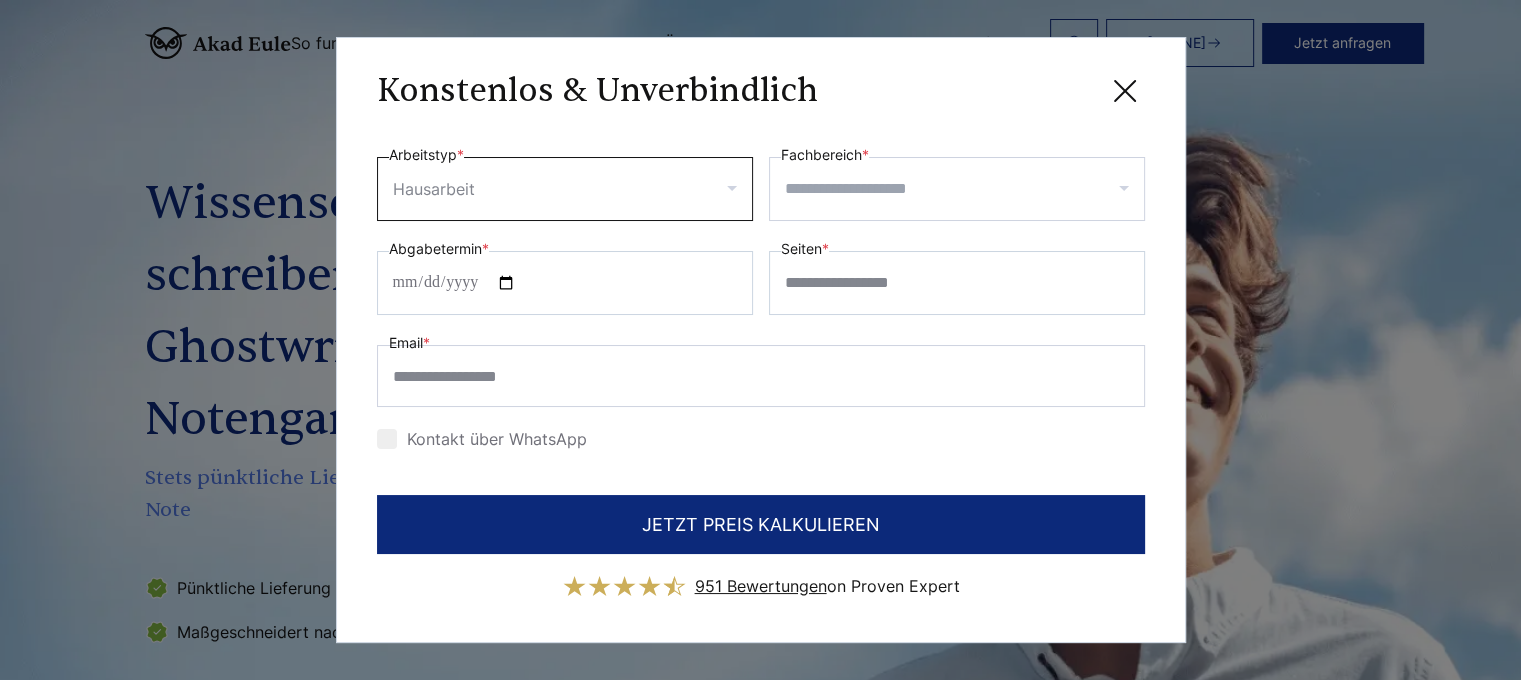 click on "Fachbereich  *" at bounding box center (964, 189) 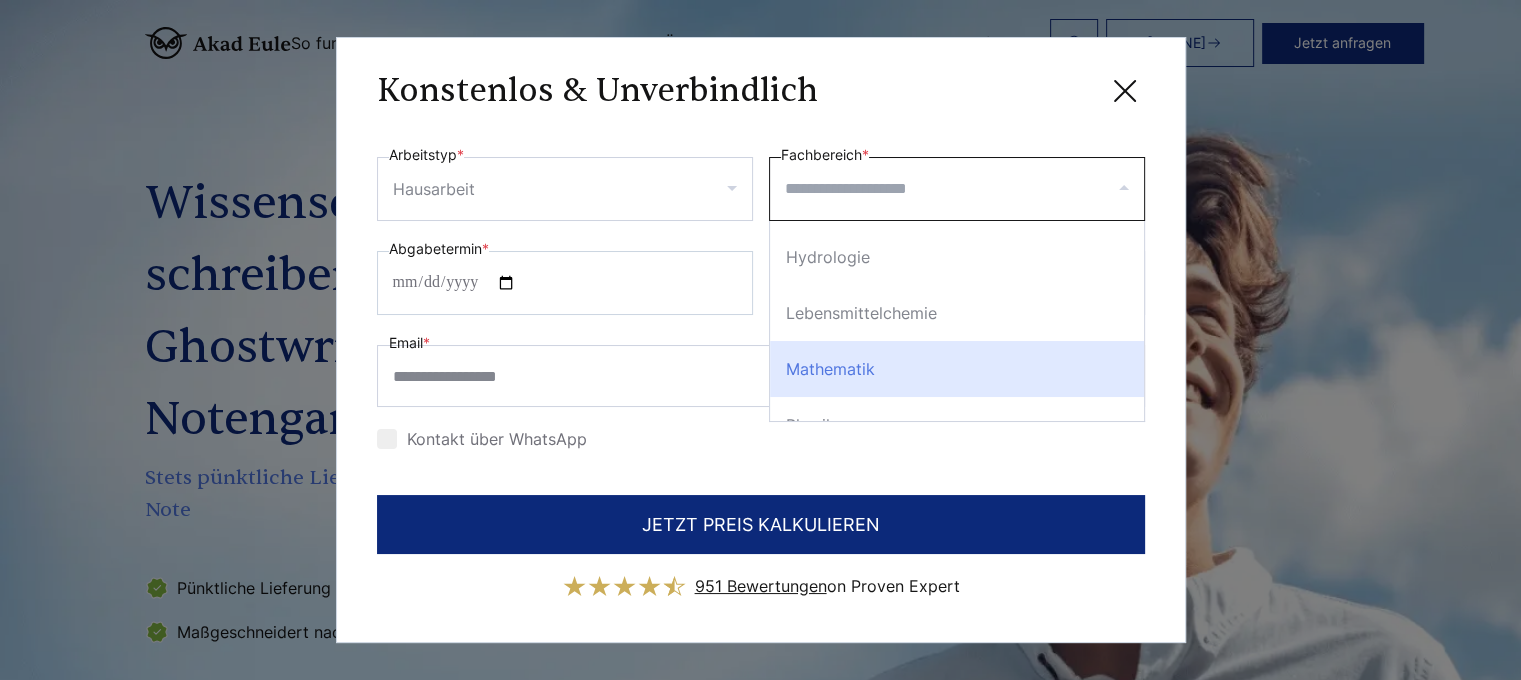 scroll, scrollTop: 2600, scrollLeft: 0, axis: vertical 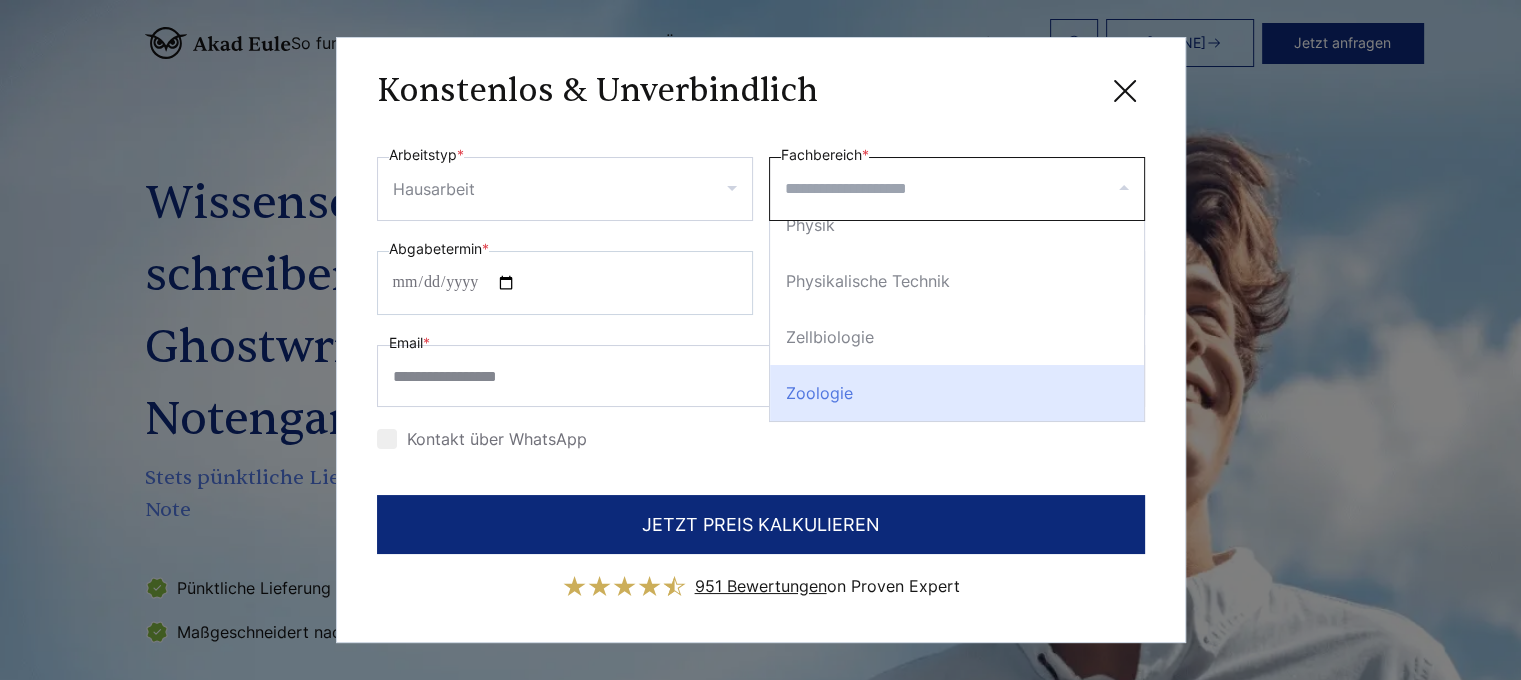 click on "Kontakt über WhatsApp" at bounding box center [761, 439] 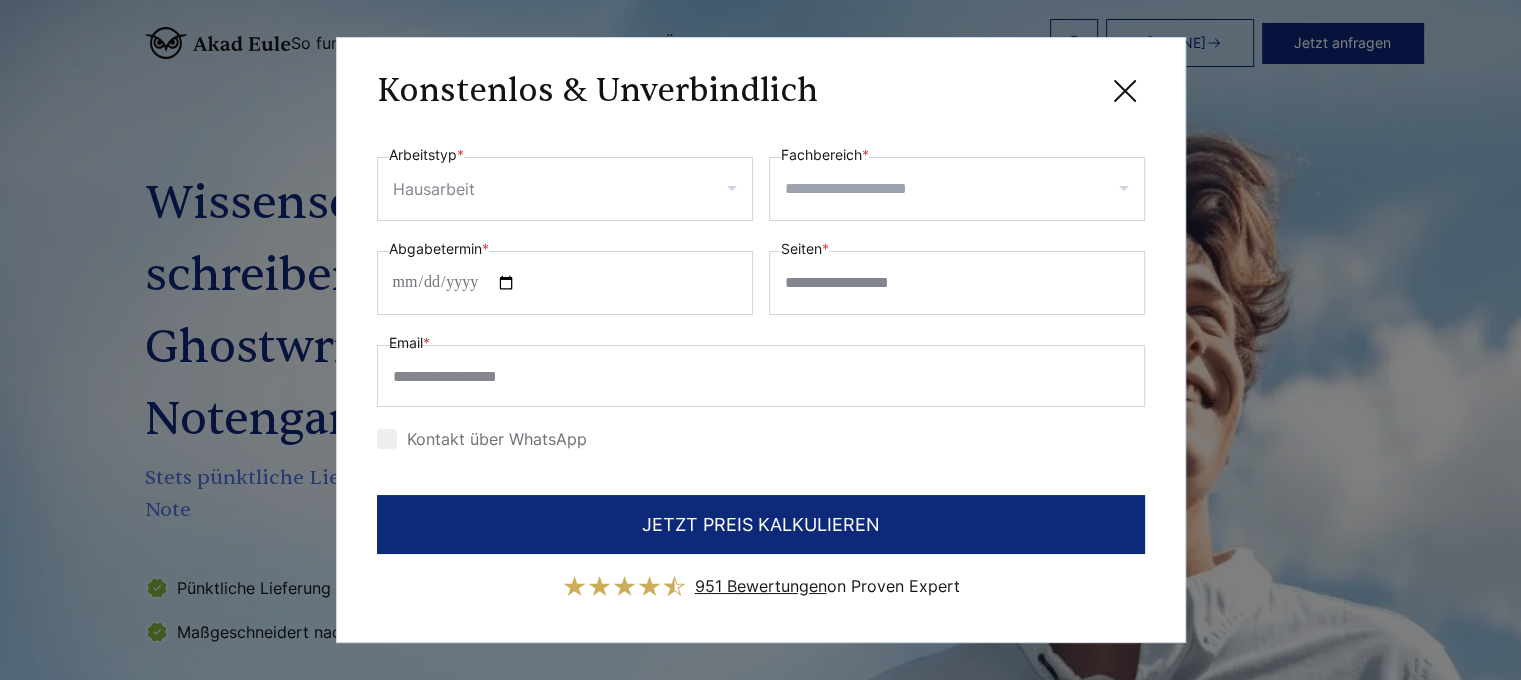 click at bounding box center [1125, 91] 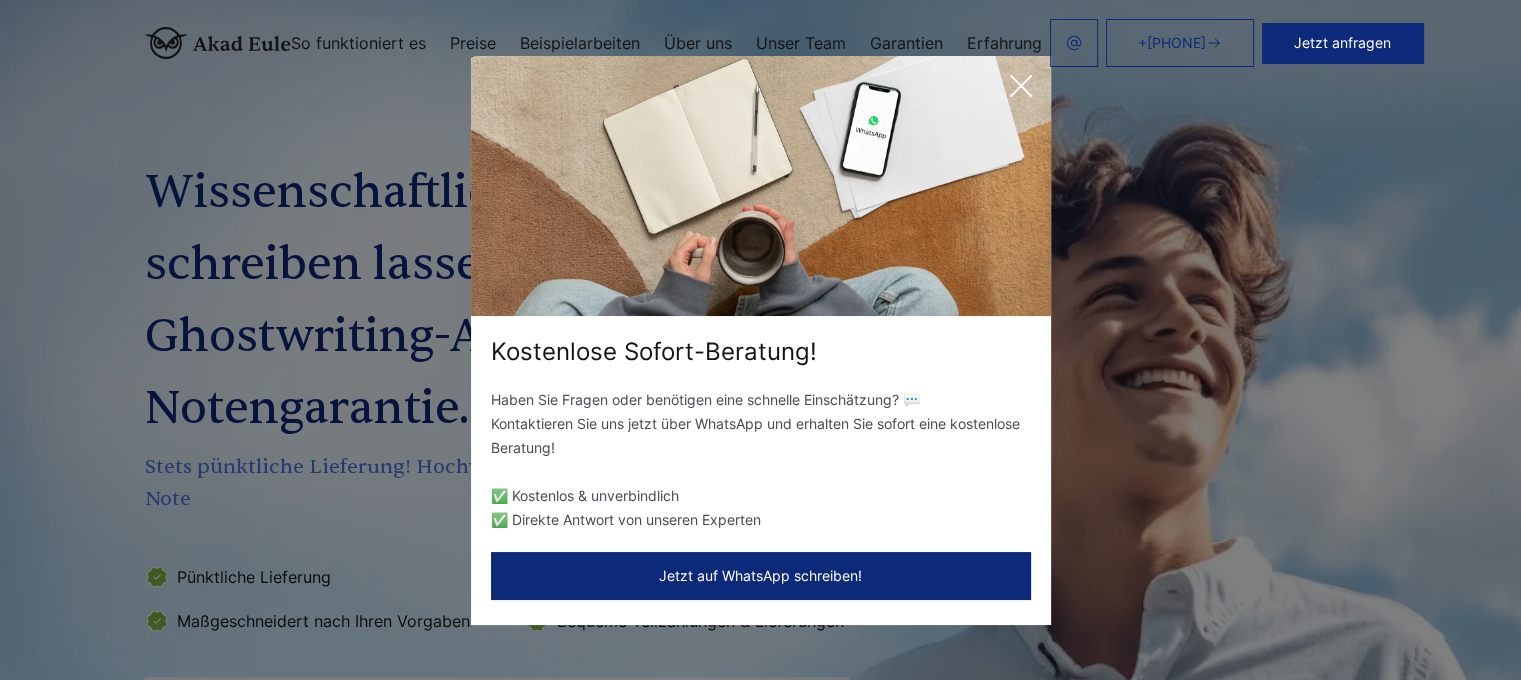 scroll, scrollTop: 0, scrollLeft: 0, axis: both 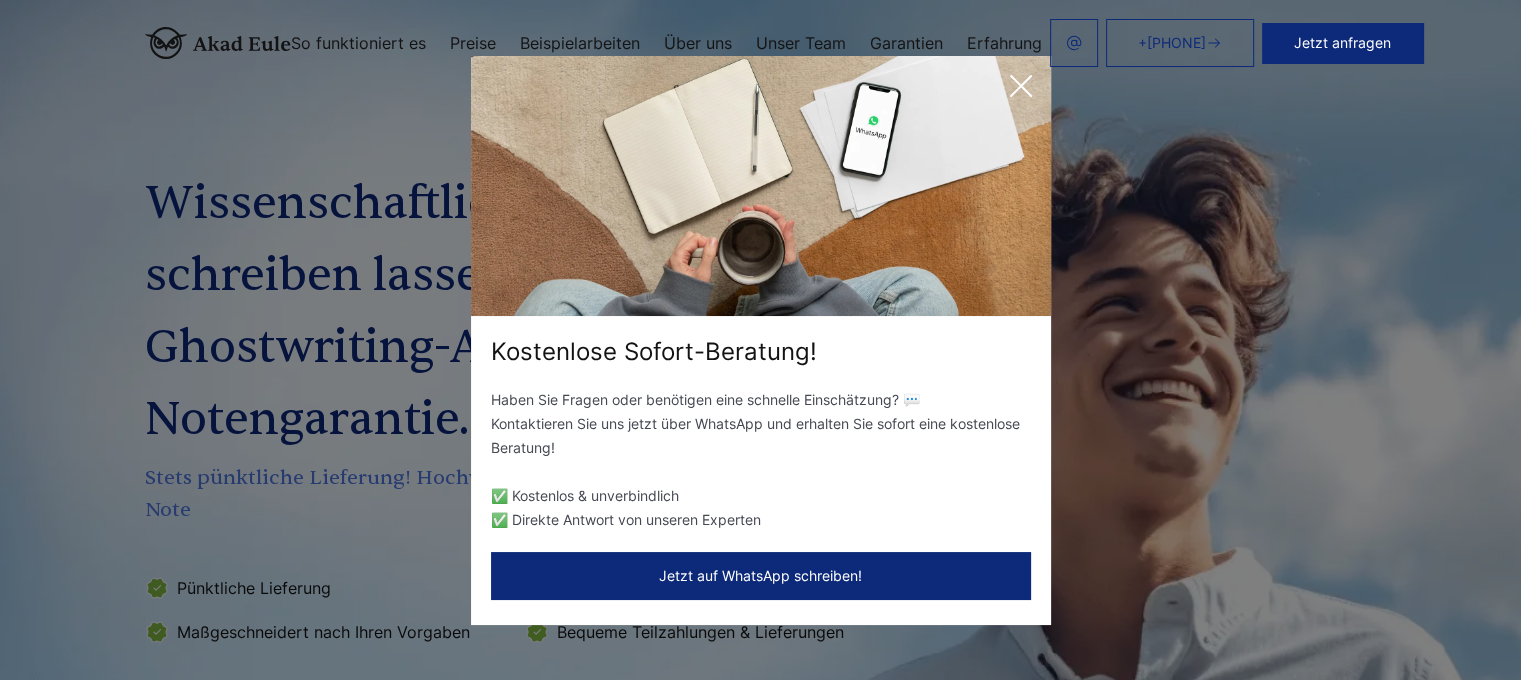 click at bounding box center (1021, 86) 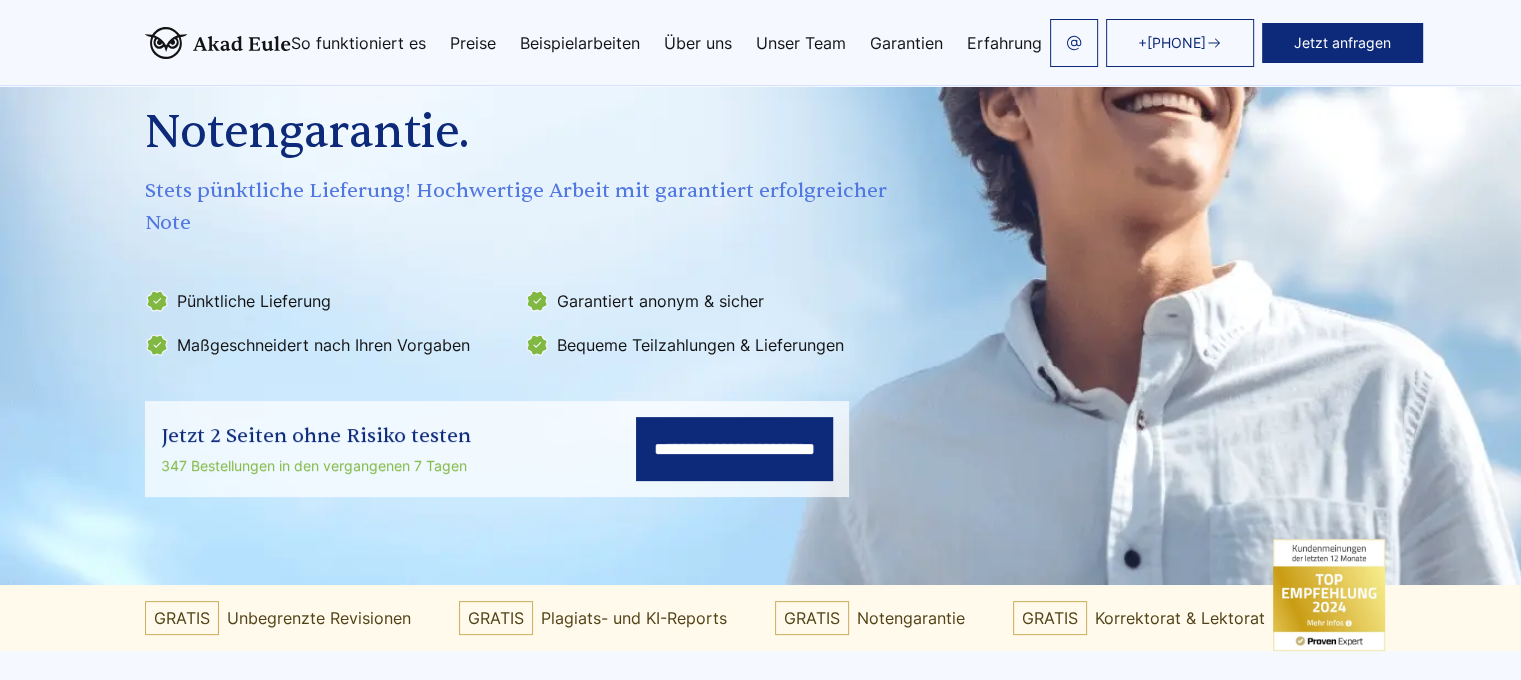 scroll, scrollTop: 266, scrollLeft: 0, axis: vertical 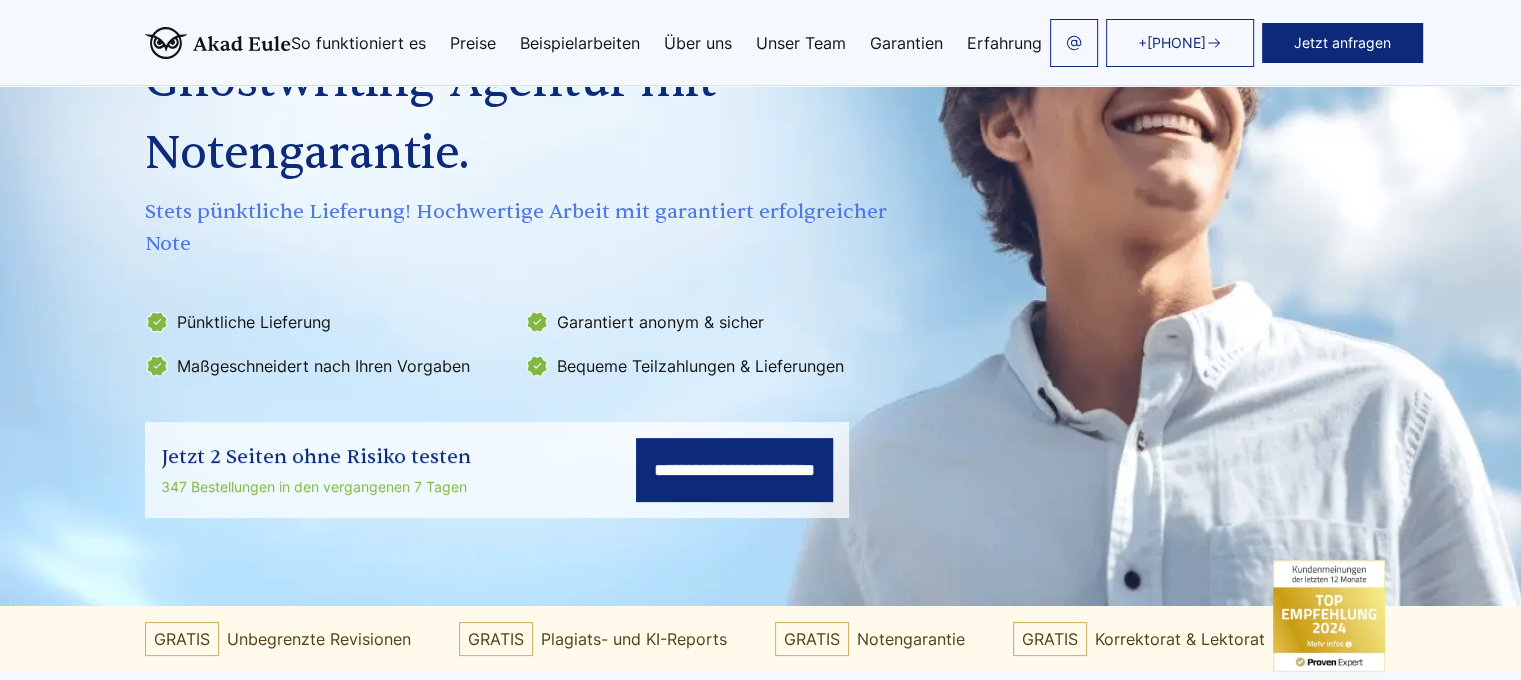 click on "**********" at bounding box center [734, 470] 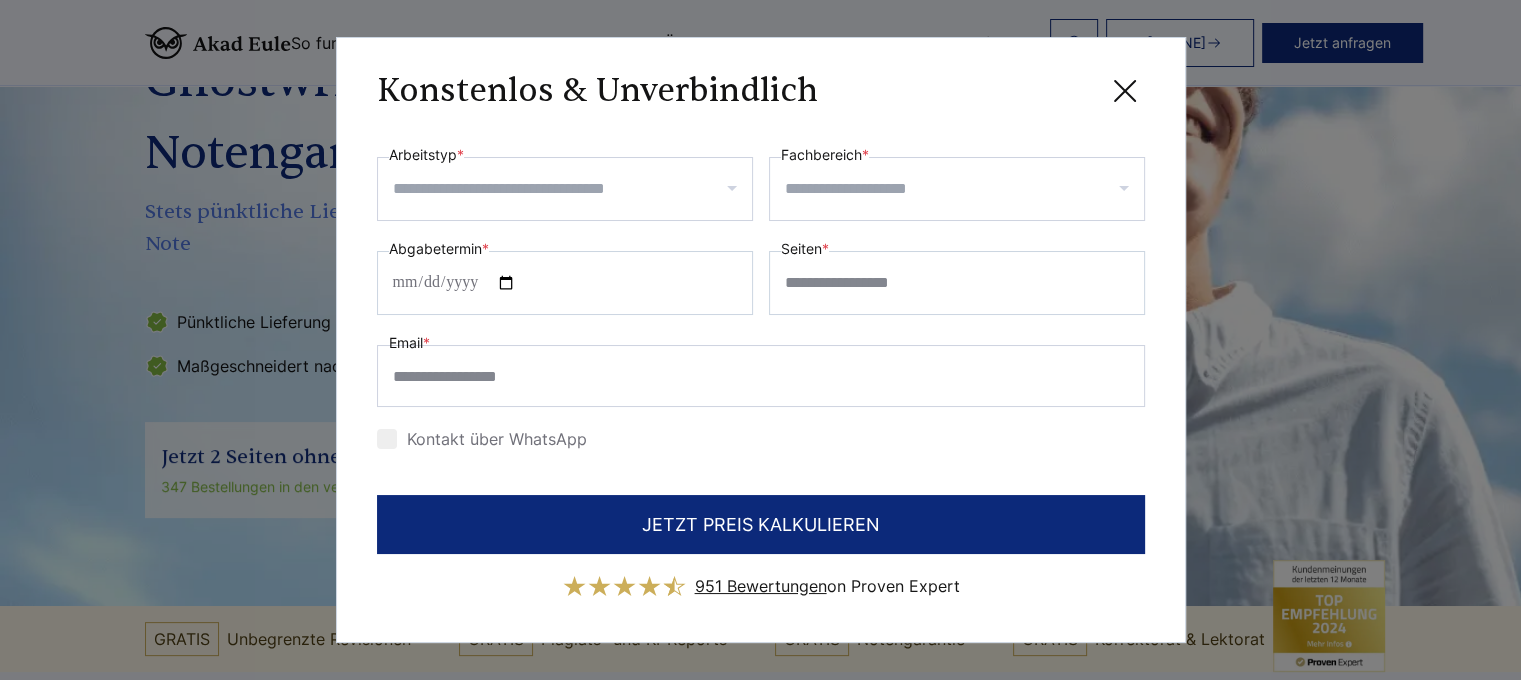 click on "Arbeitstyp  *" at bounding box center [572, 189] 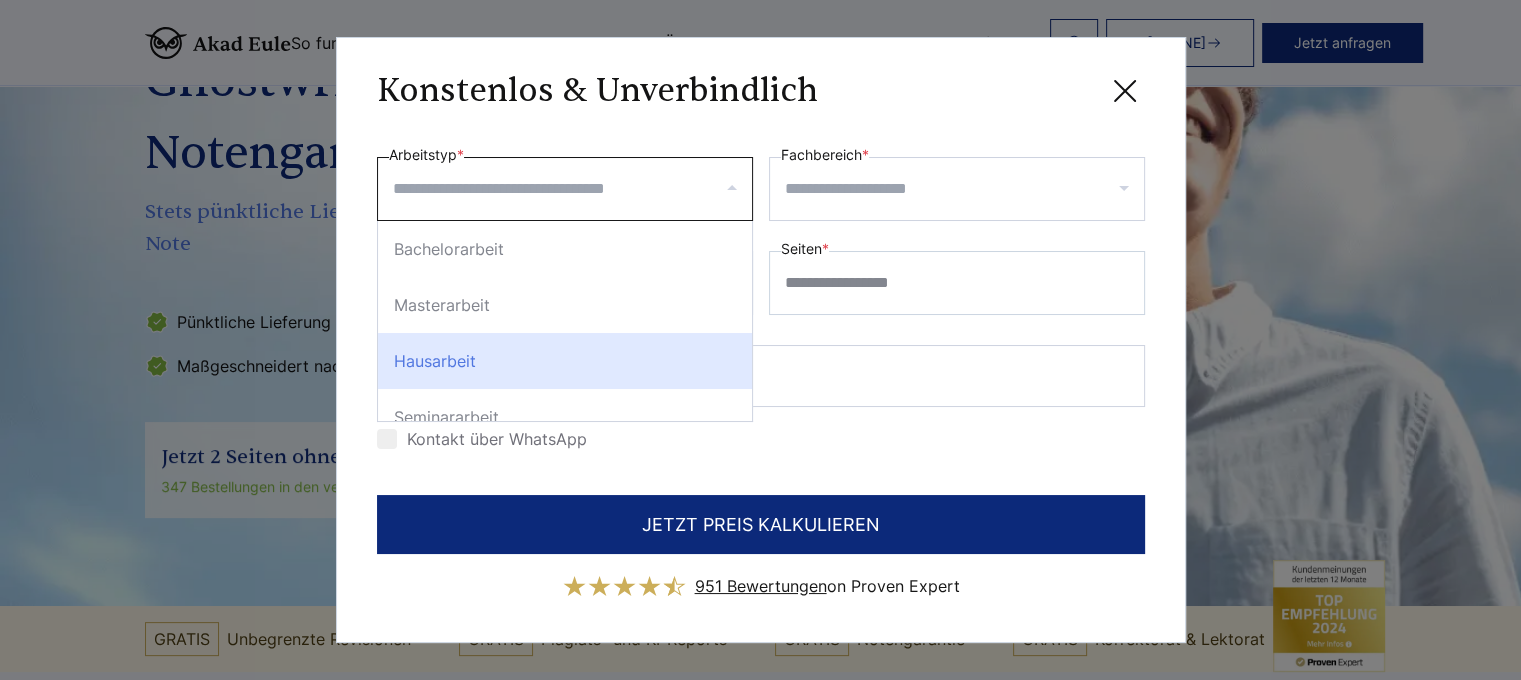 click on "Hausarbeit" at bounding box center (565, 361) 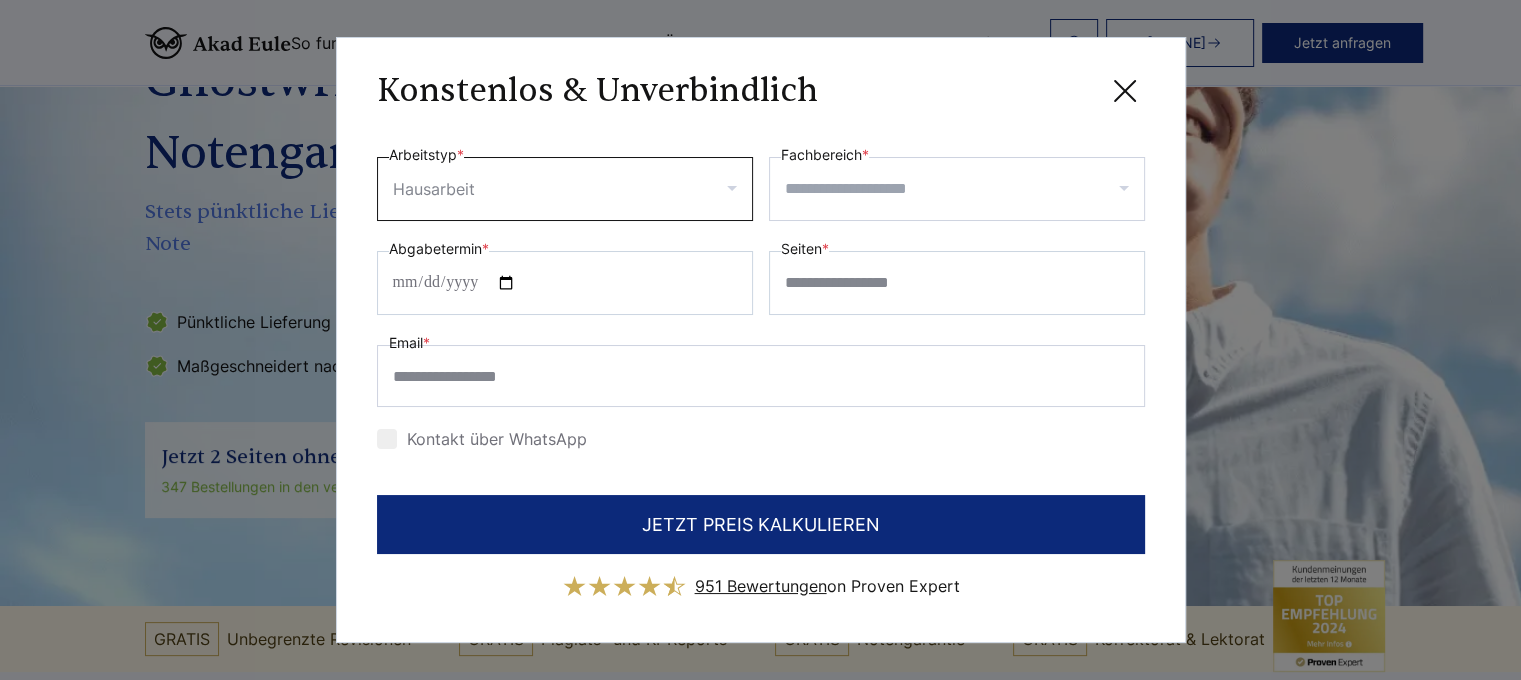 click on "Fachbereich  *" at bounding box center [964, 189] 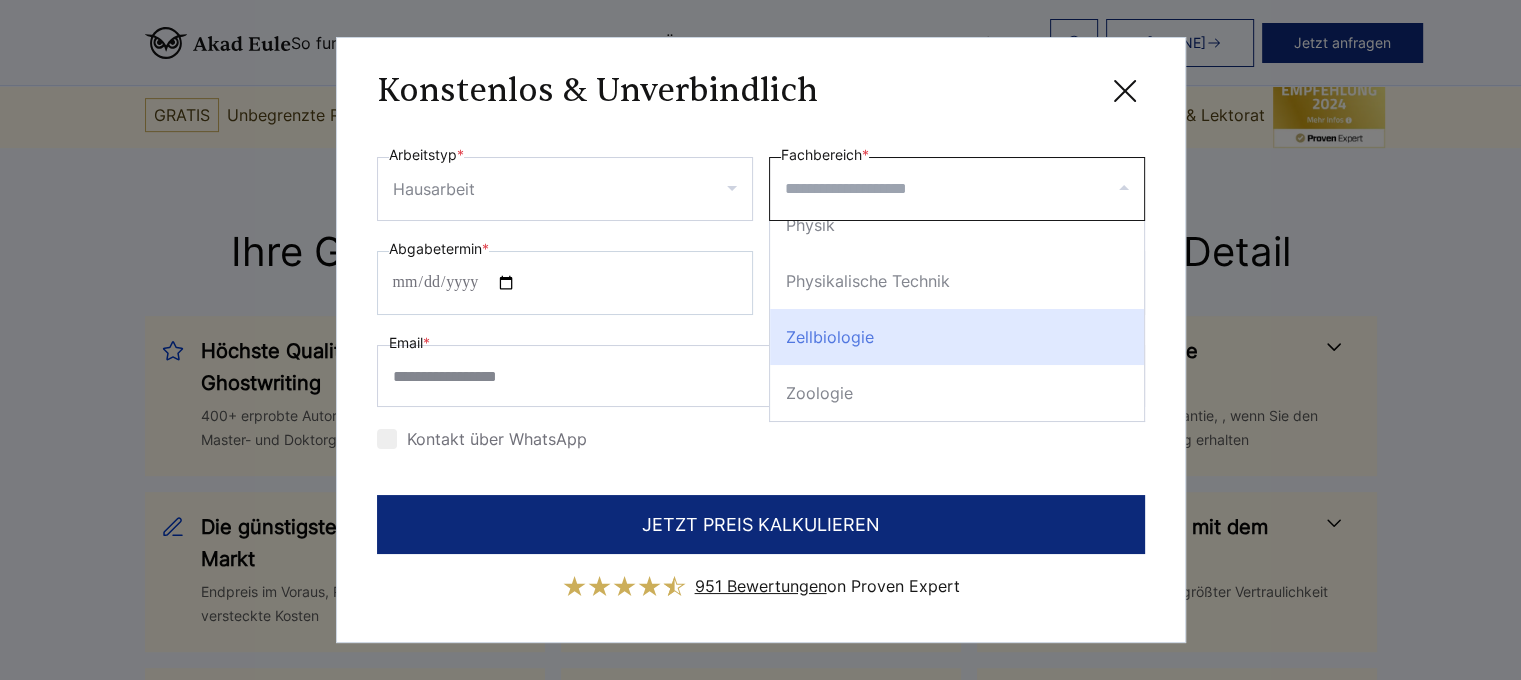 scroll, scrollTop: 1333, scrollLeft: 0, axis: vertical 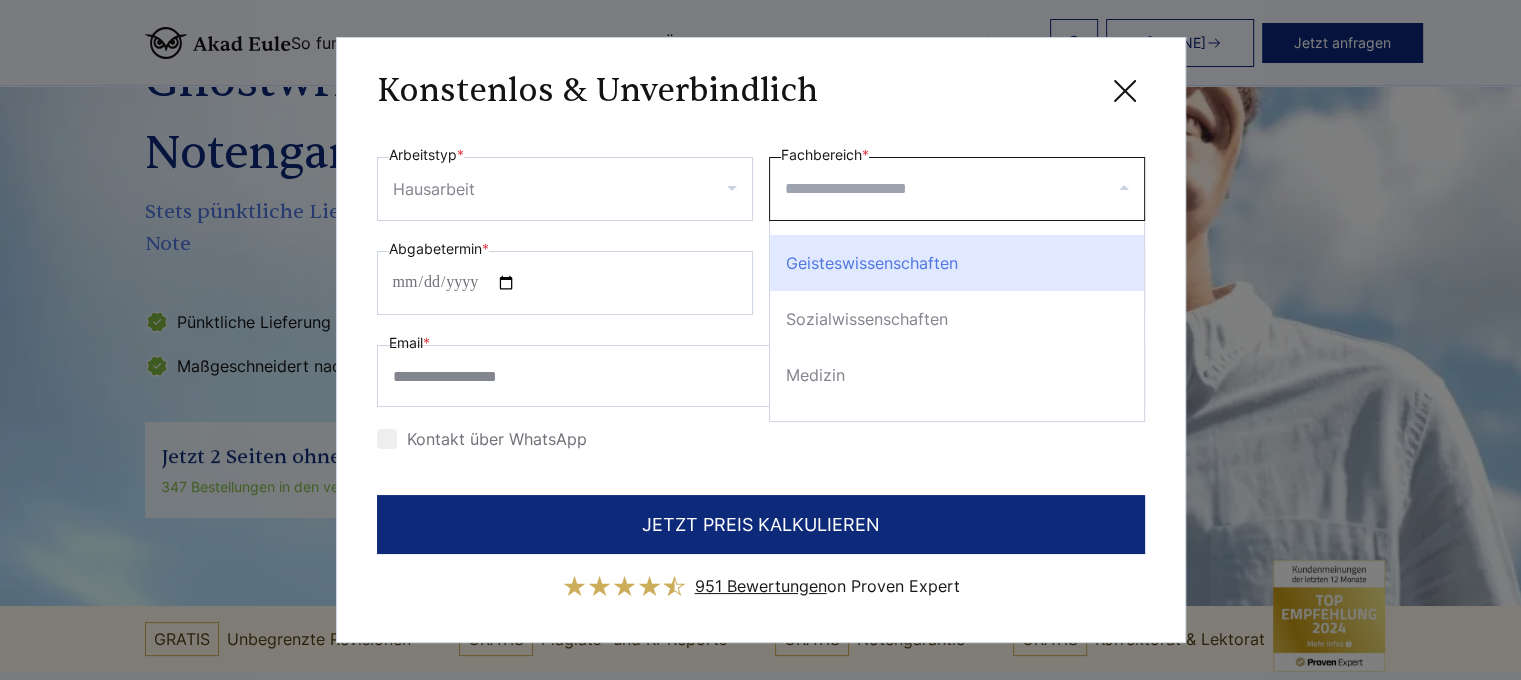 click at bounding box center [1125, 91] 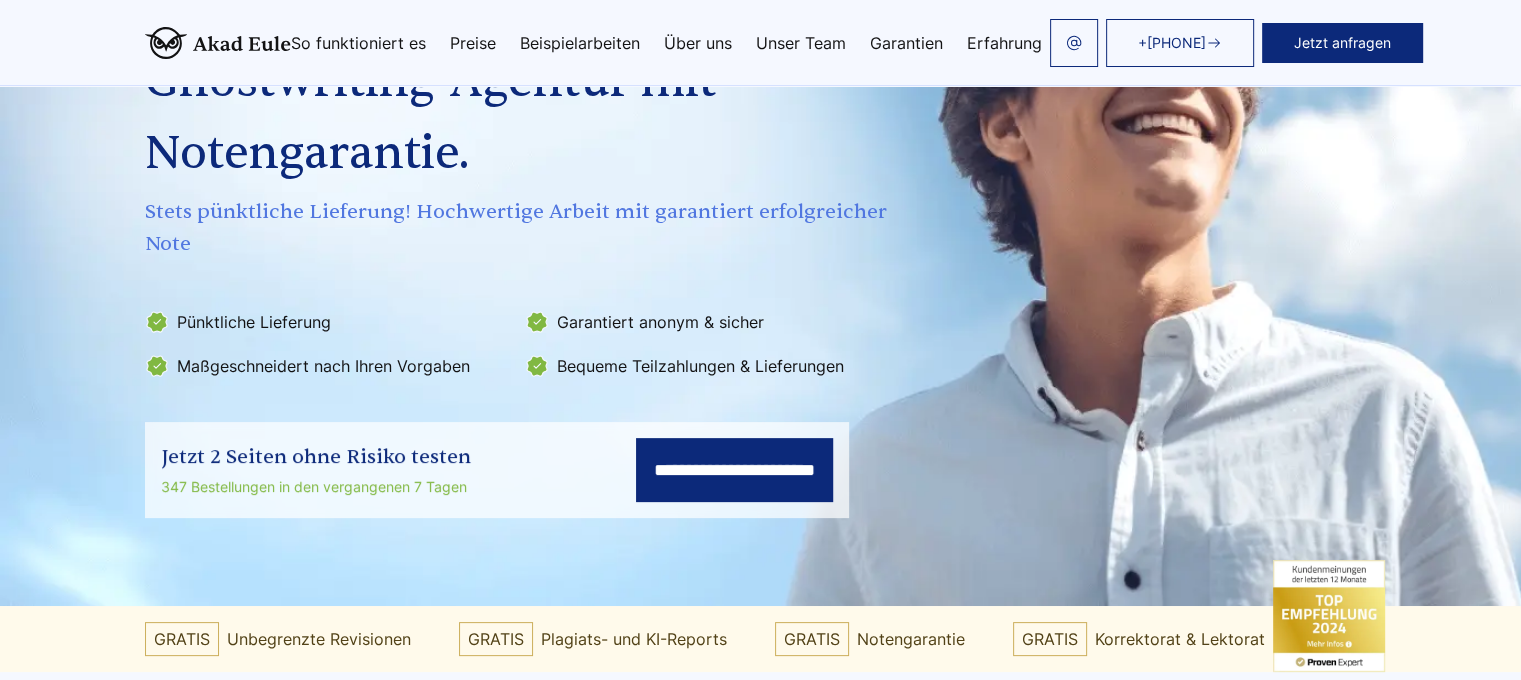 click on "**********" at bounding box center (734, 470) 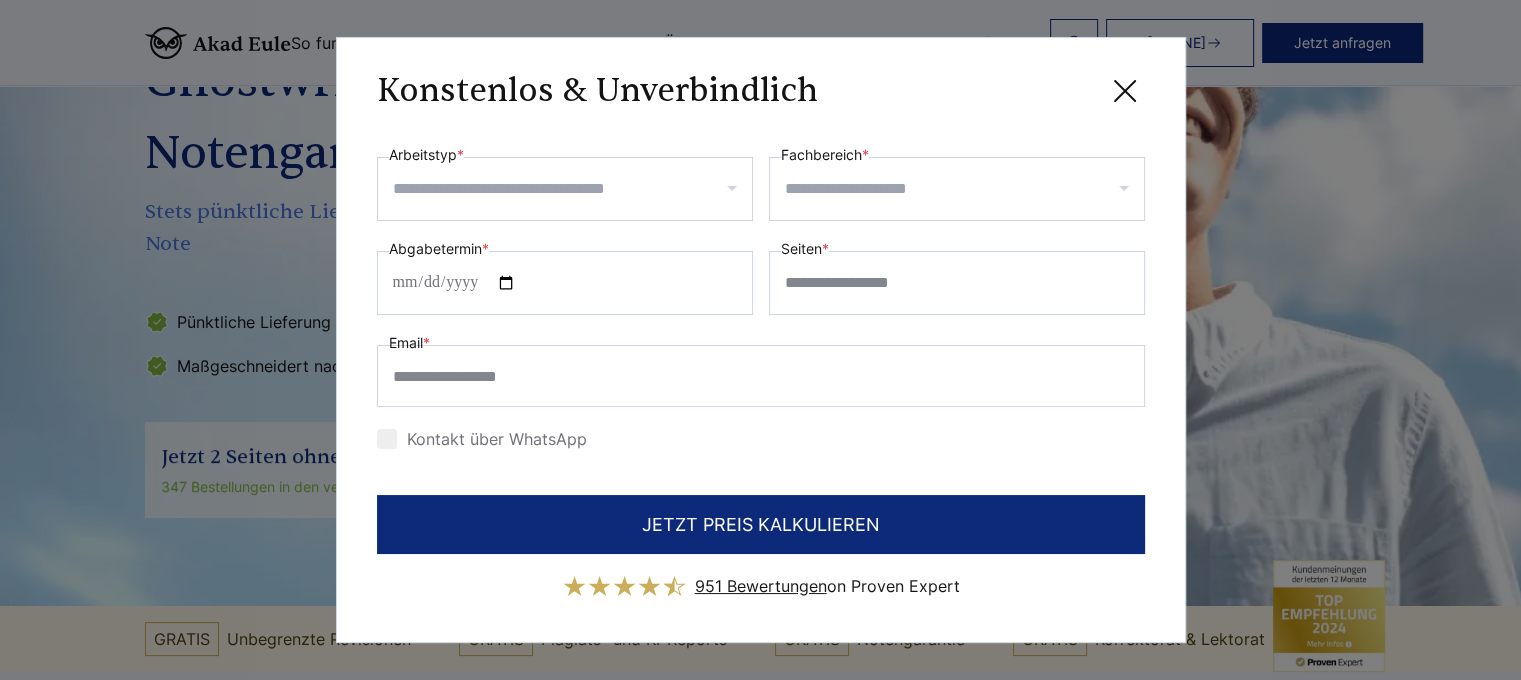 click at bounding box center [565, 189] 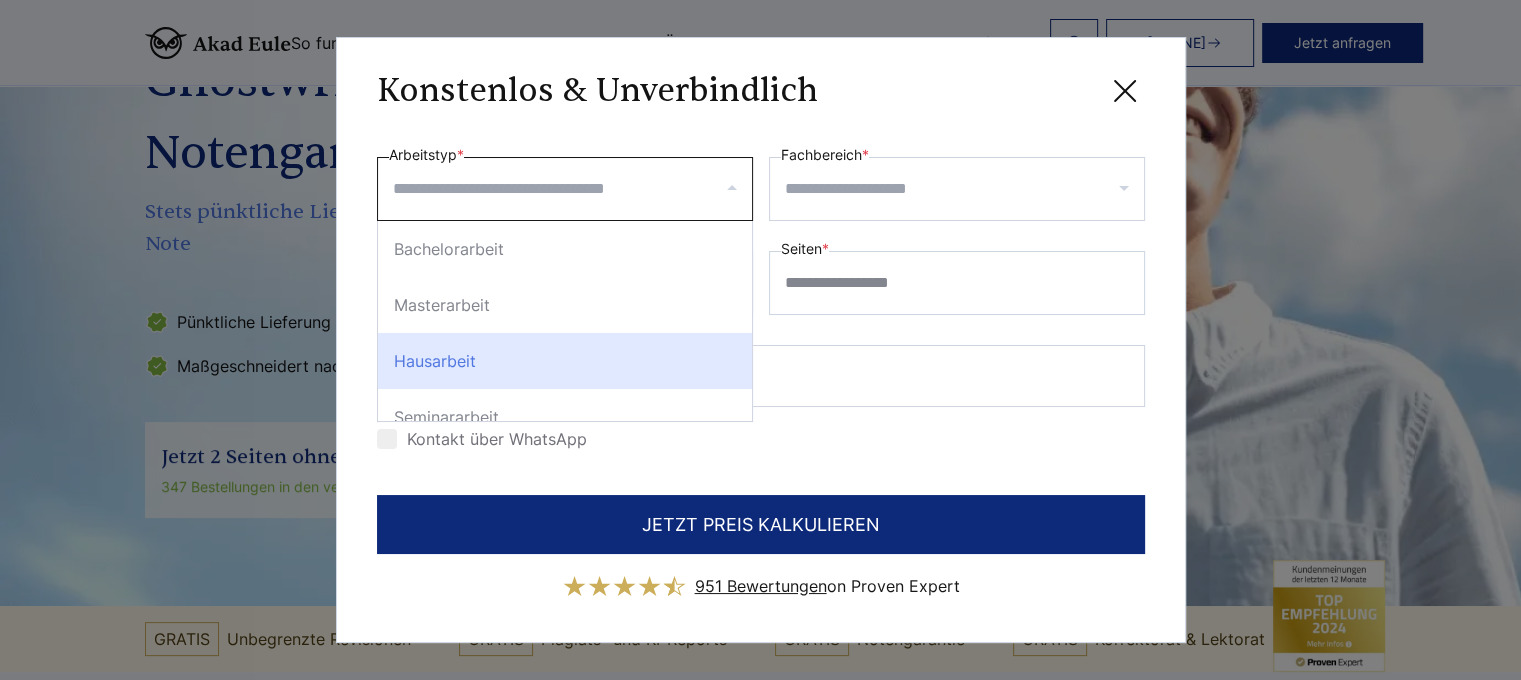 click on "Hausarbeit" at bounding box center [565, 361] 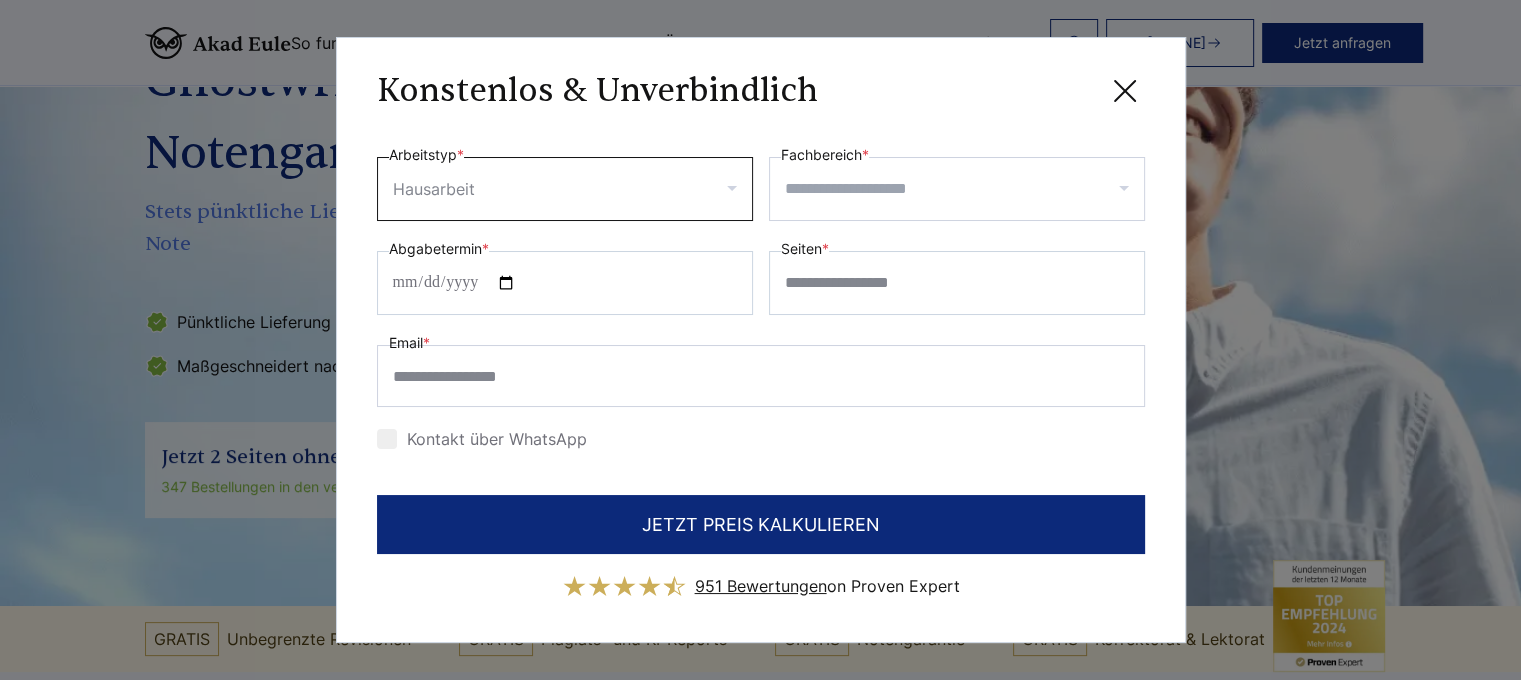 click on "Fachbereich  *" at bounding box center [964, 189] 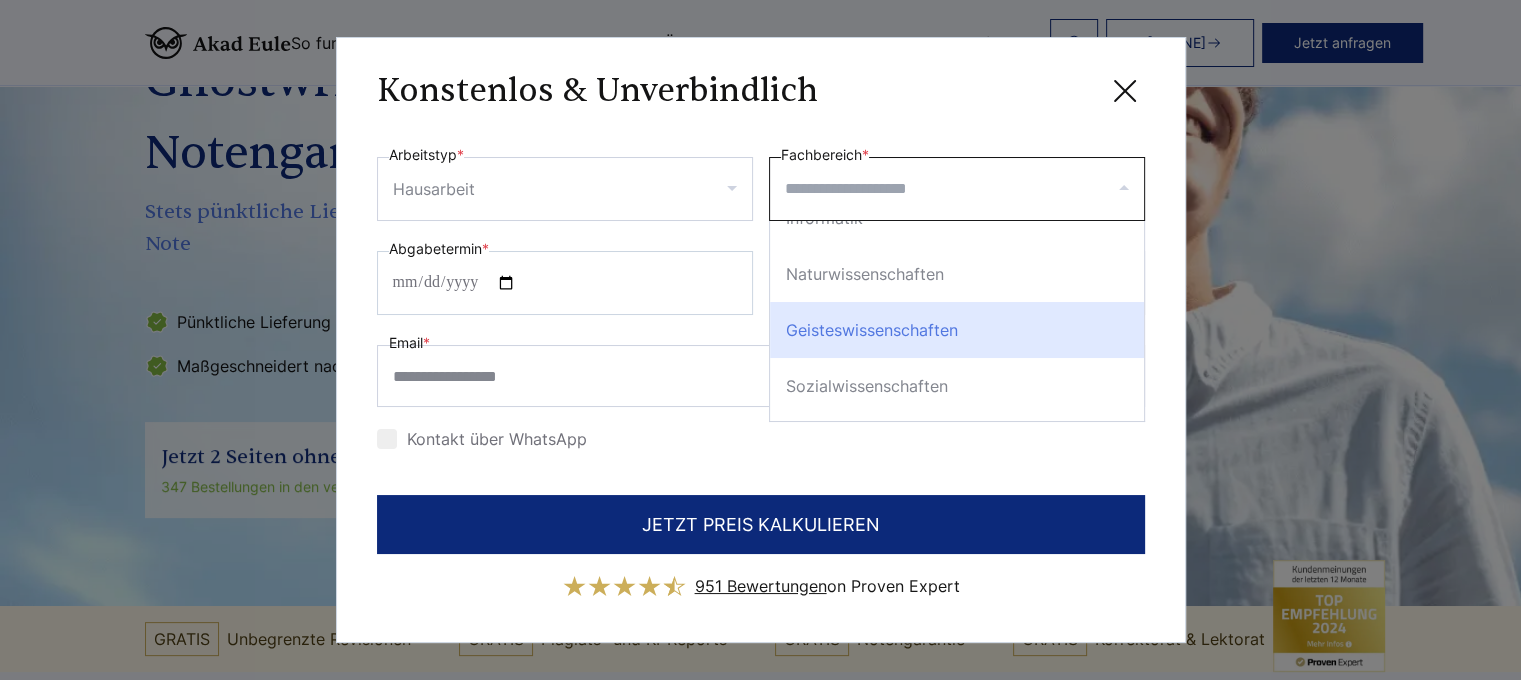 scroll, scrollTop: 184, scrollLeft: 0, axis: vertical 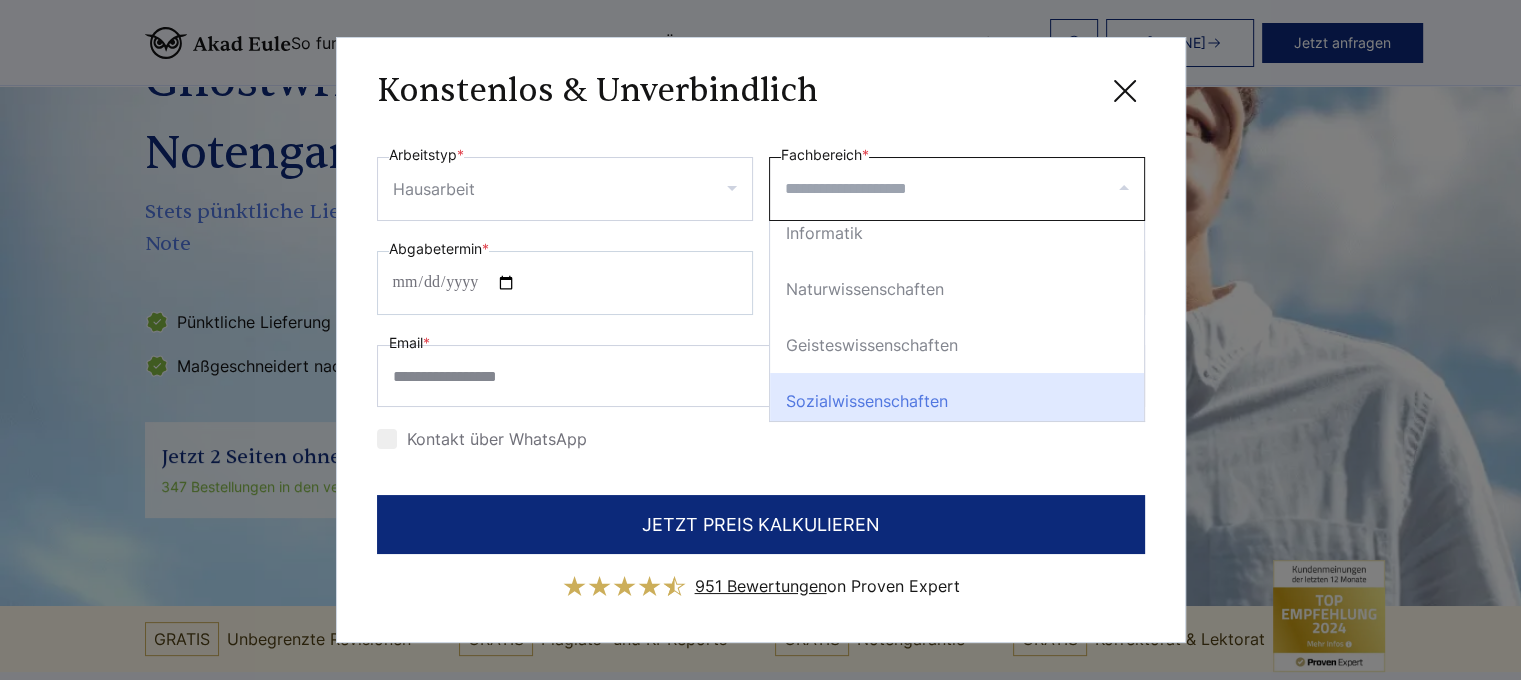click on "Sozialwissenschaften" at bounding box center (957, 401) 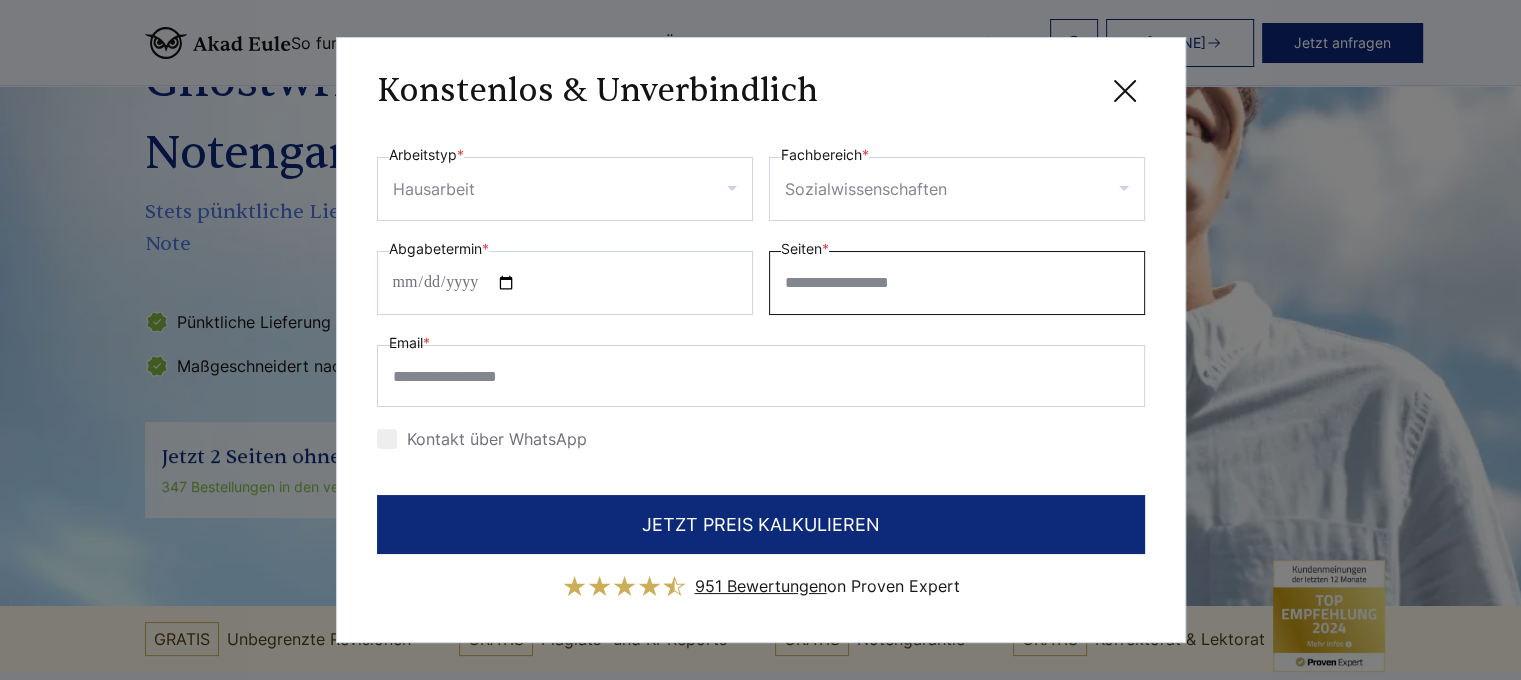 click on "Seiten  *" at bounding box center [957, 283] 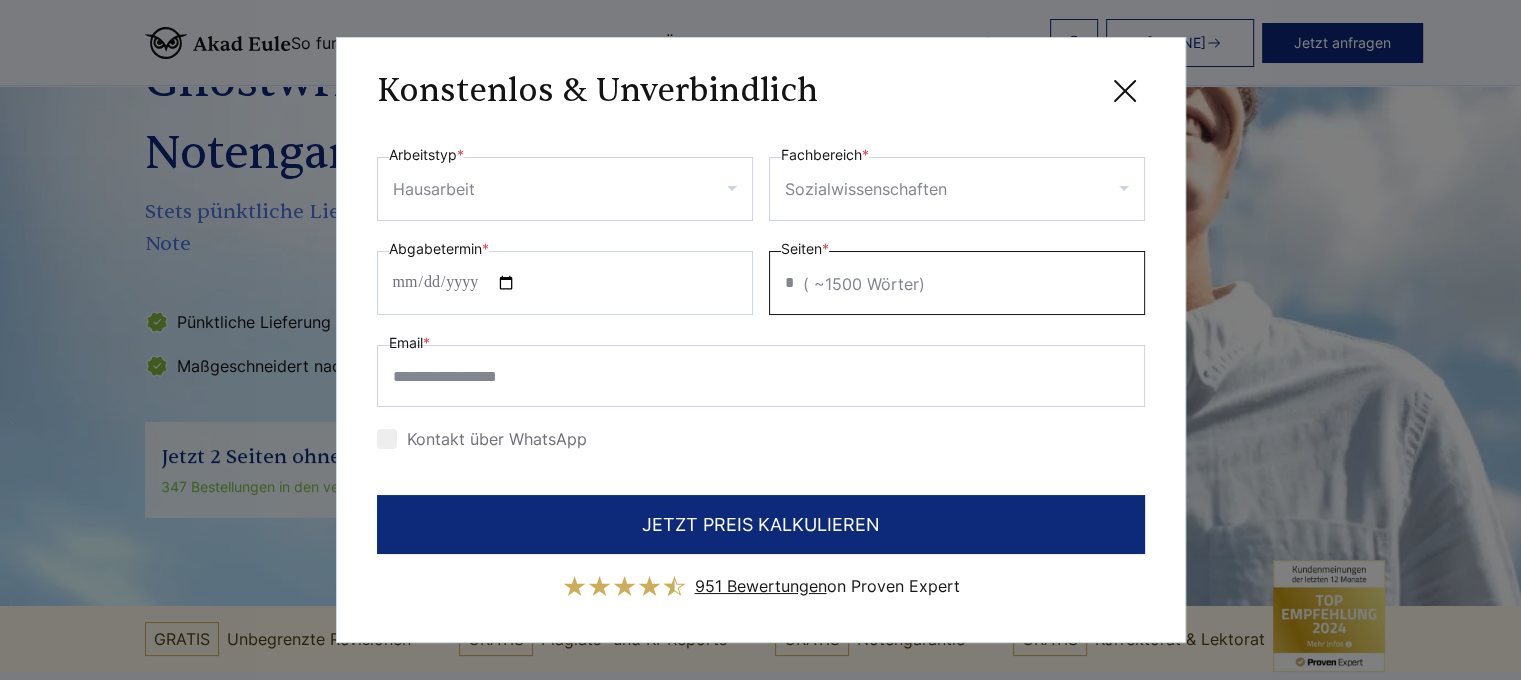 type on "*" 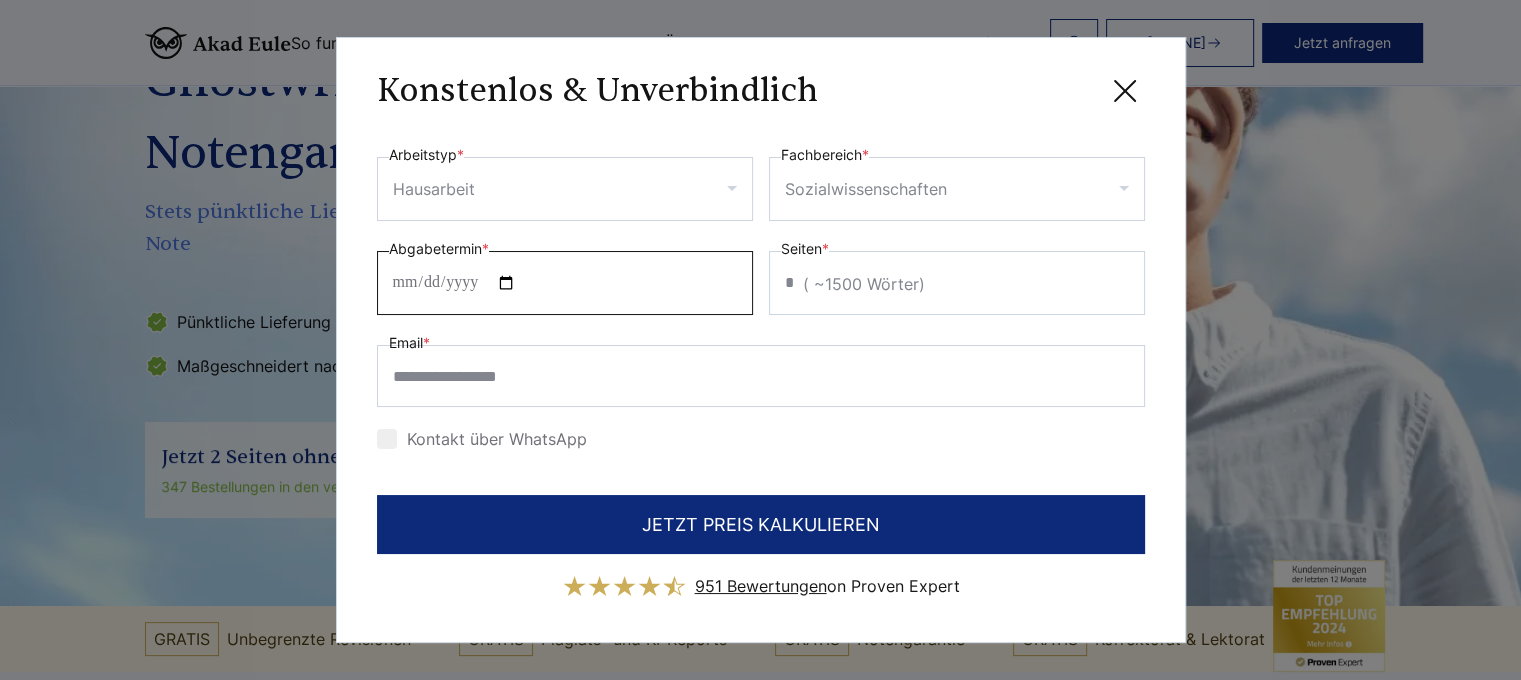click on "Abgabetermin  *" at bounding box center [565, 283] 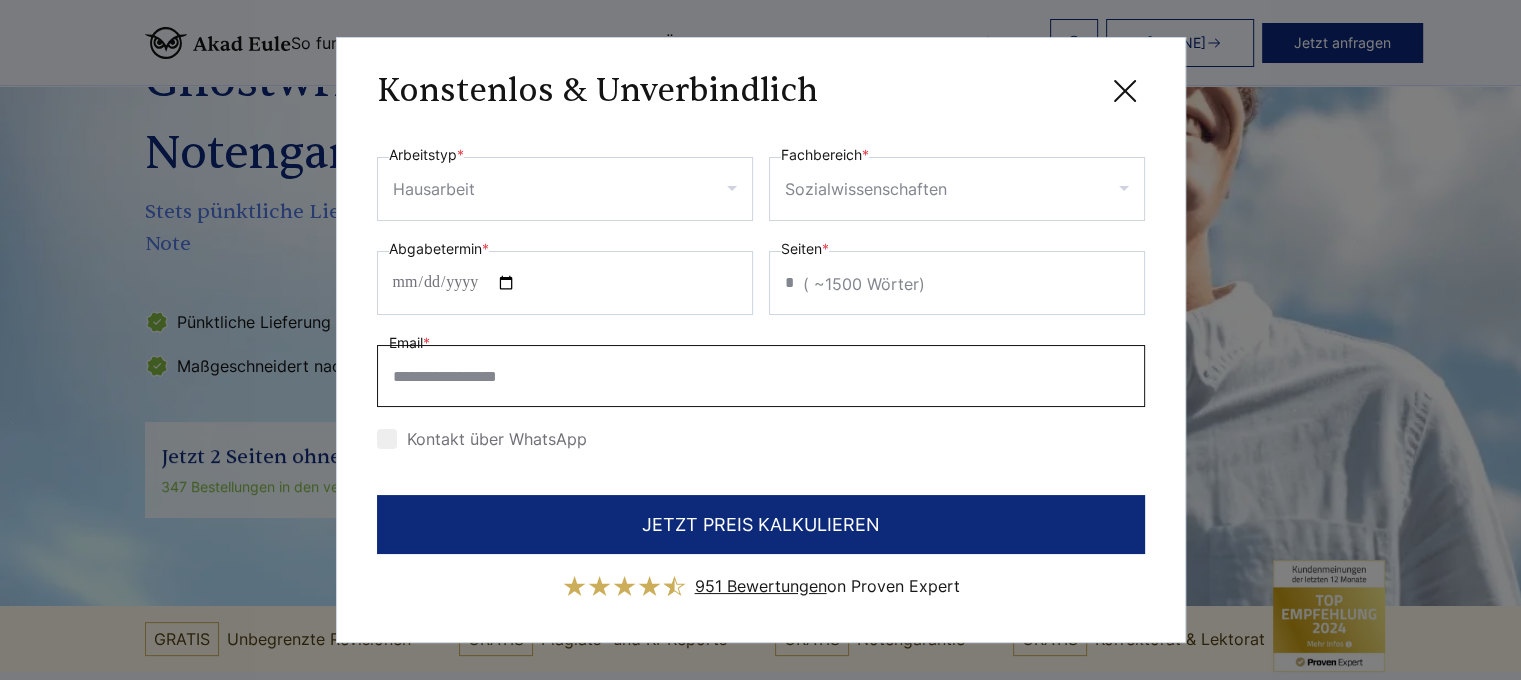 click on "Email  *" at bounding box center (761, 376) 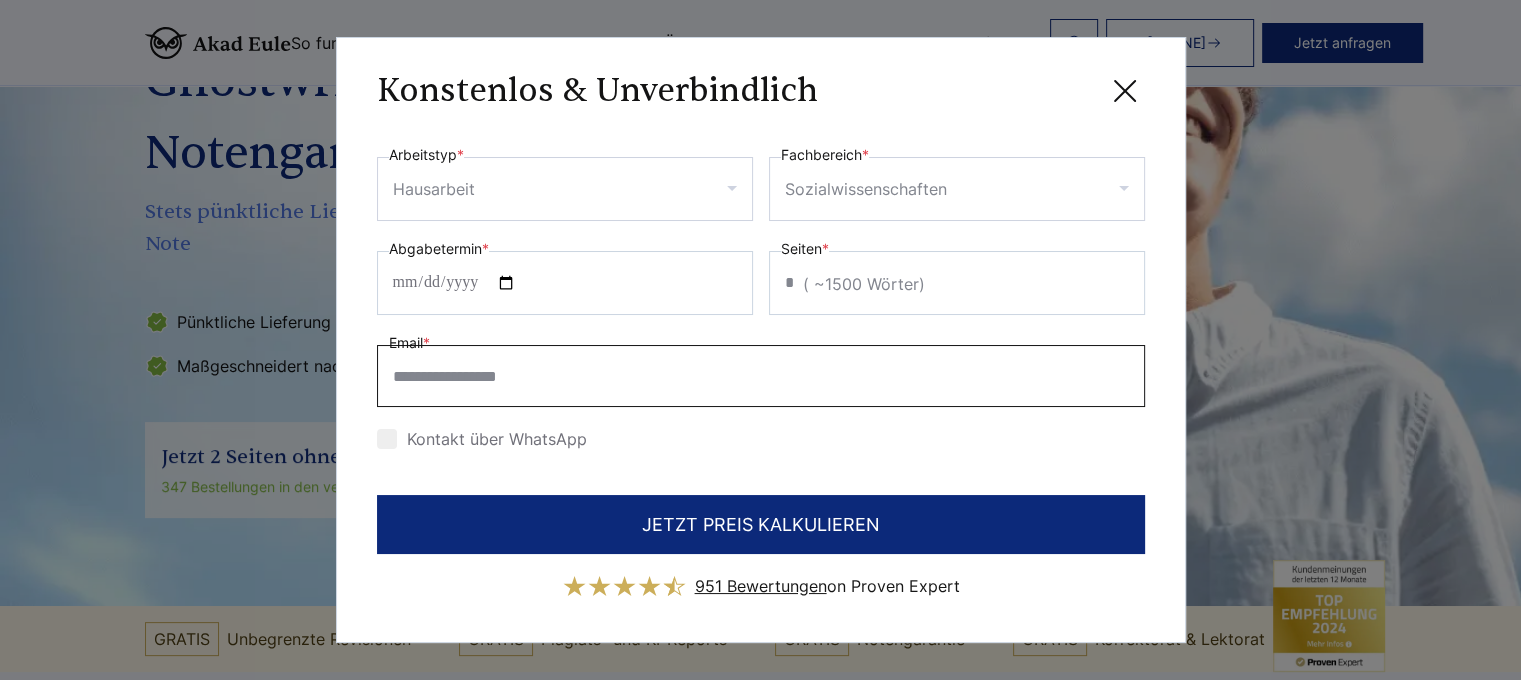 type on "**********" 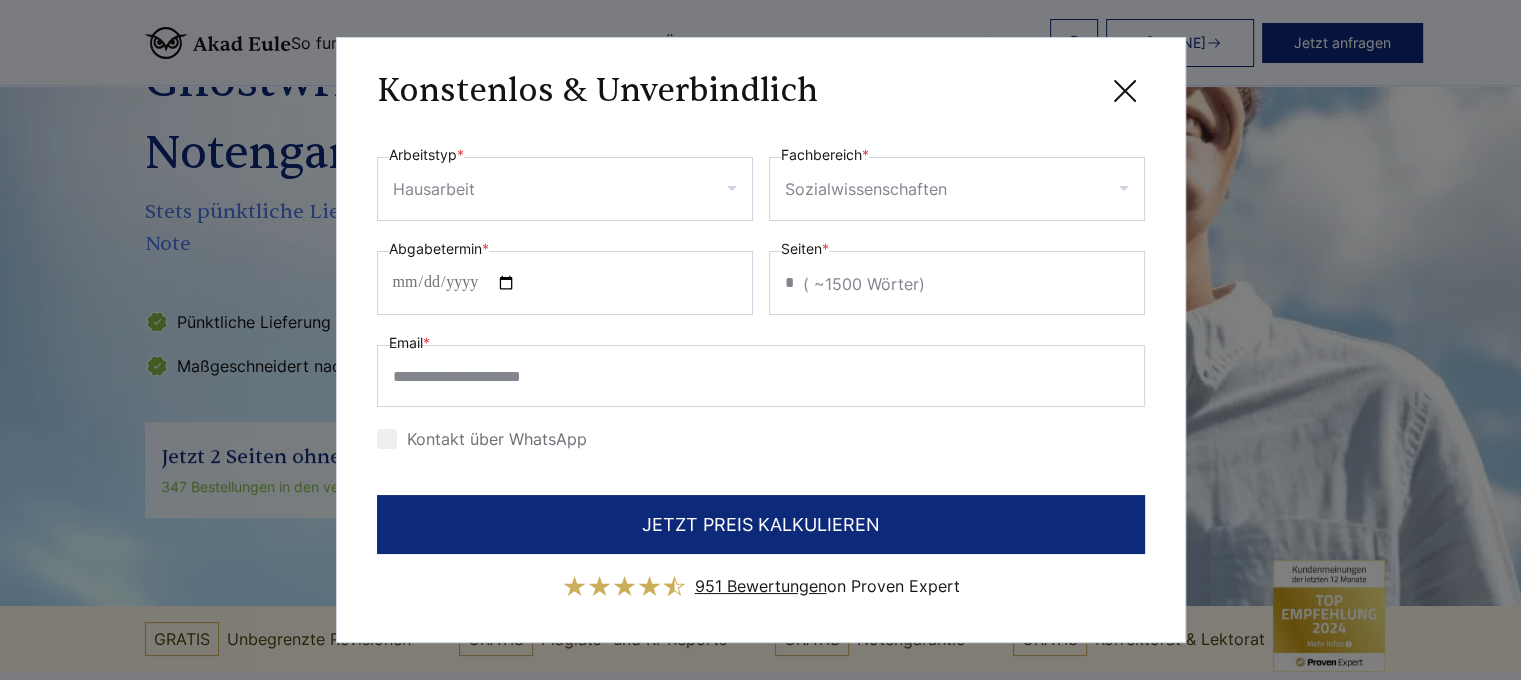 click on "Kontakt über WhatsApp" at bounding box center [482, 439] 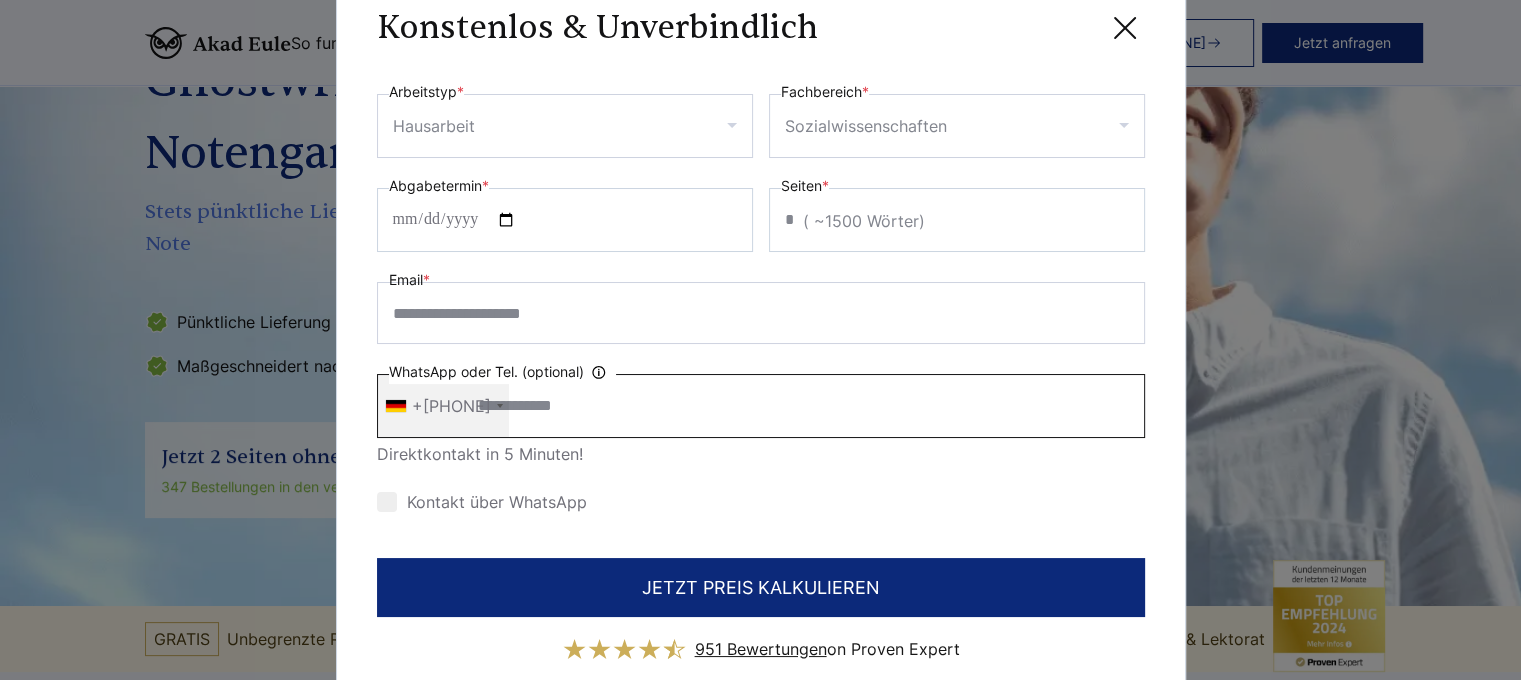 click on "WhatsApp oder Tel. (optional)
Ihre Daten werden nicht an Dritte weitergegeben" at bounding box center (761, 406) 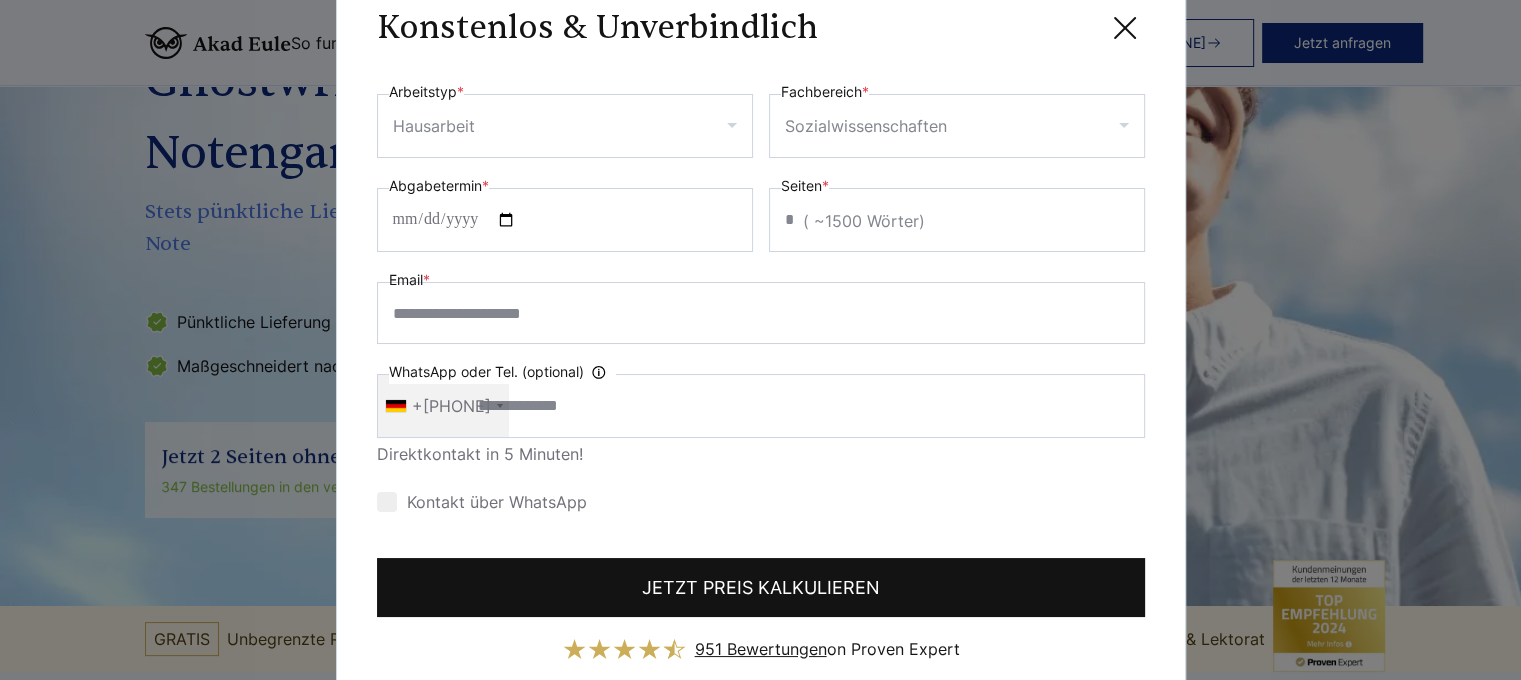 click on "JETZT PREIS KALKULIEREN" at bounding box center (761, 587) 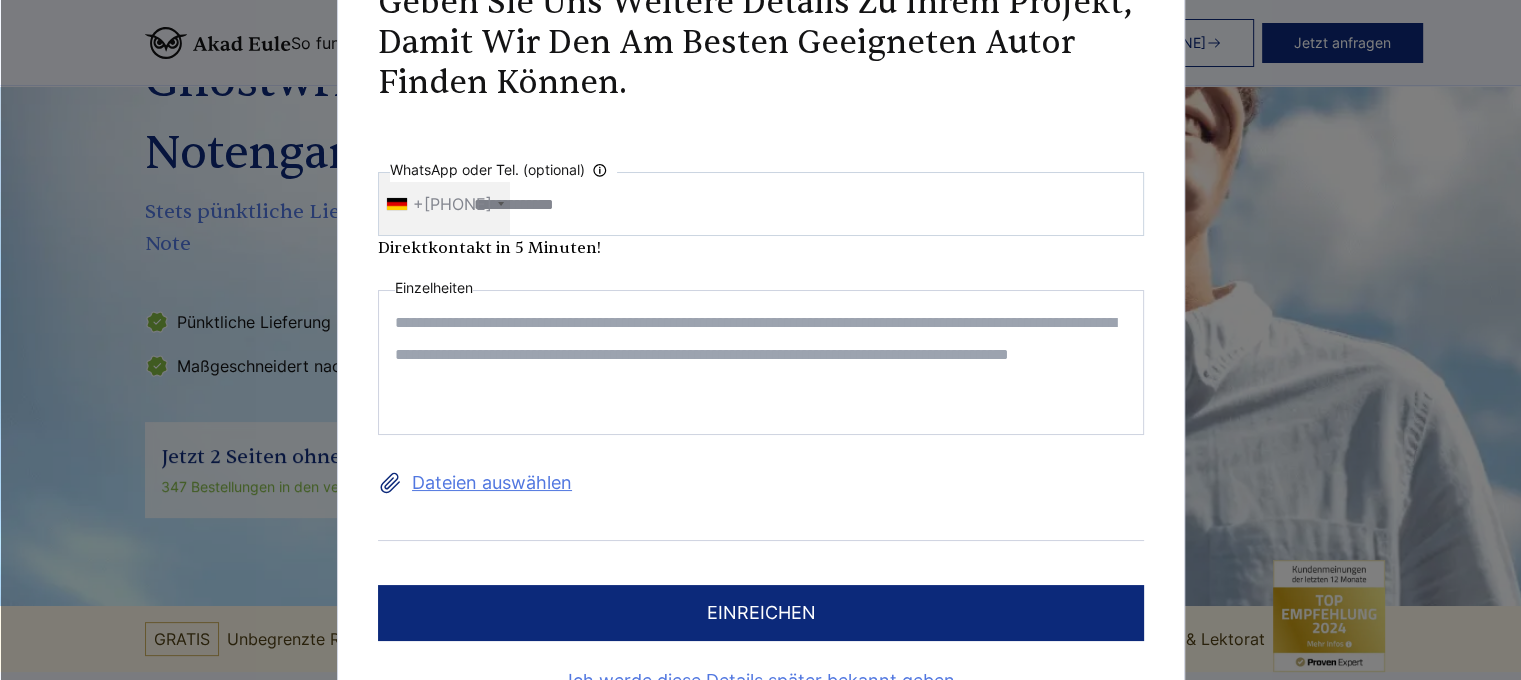 scroll, scrollTop: 0, scrollLeft: 0, axis: both 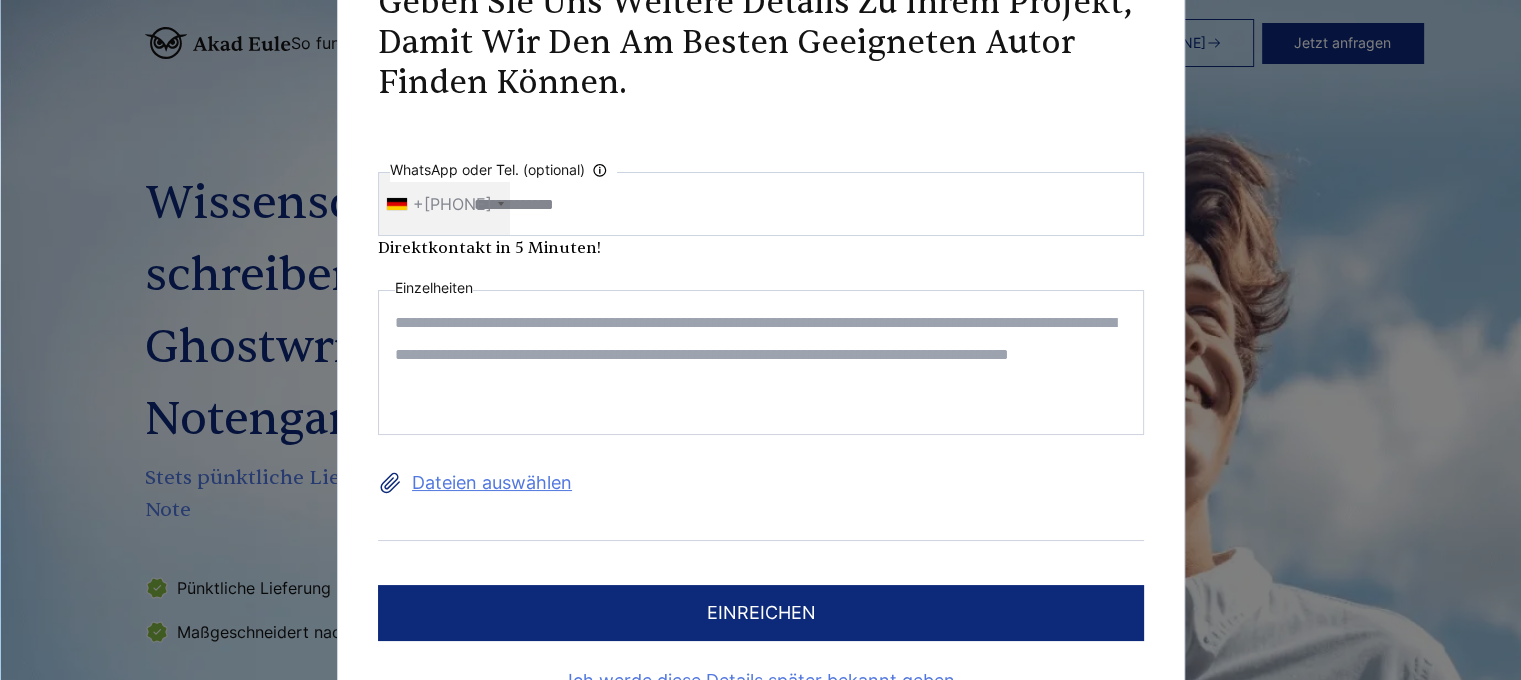 click at bounding box center (761, 362) 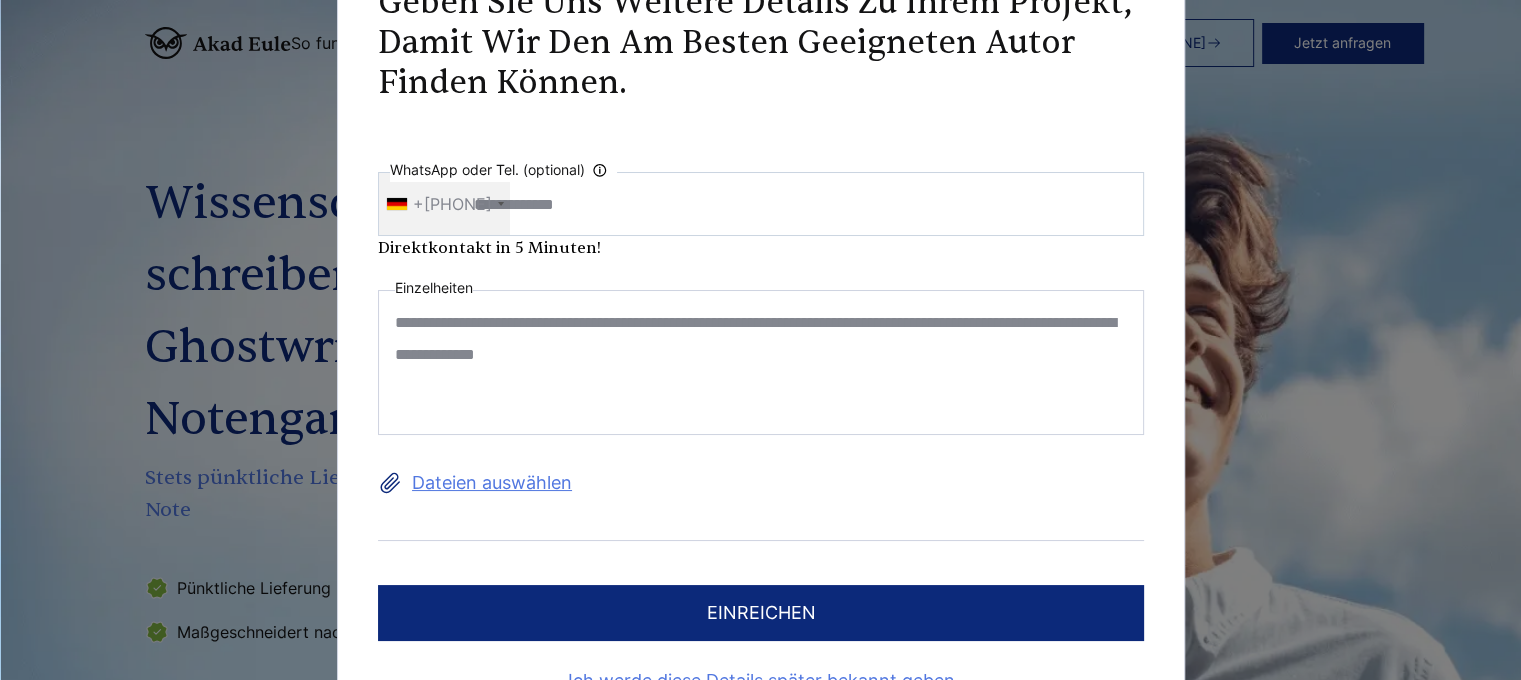 click on "**********" at bounding box center (761, 362) 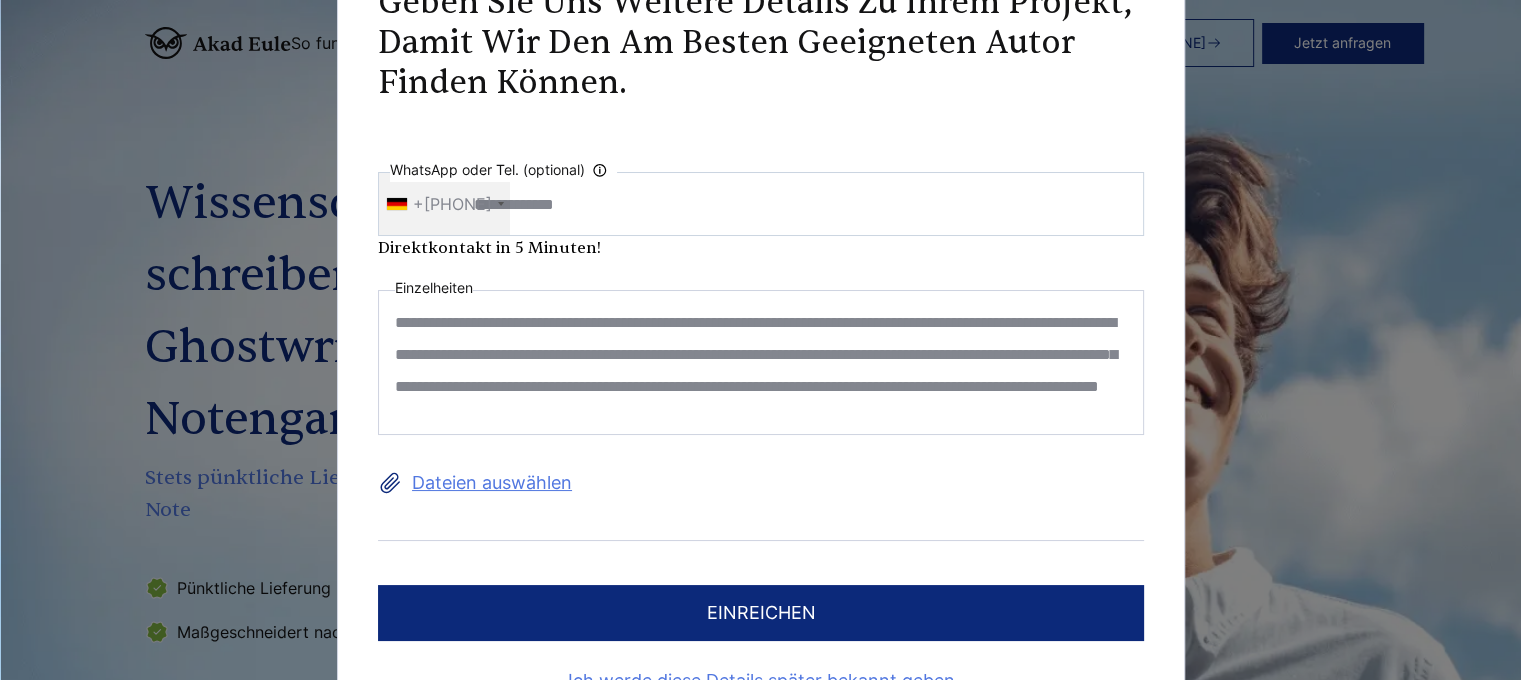 scroll, scrollTop: 26, scrollLeft: 0, axis: vertical 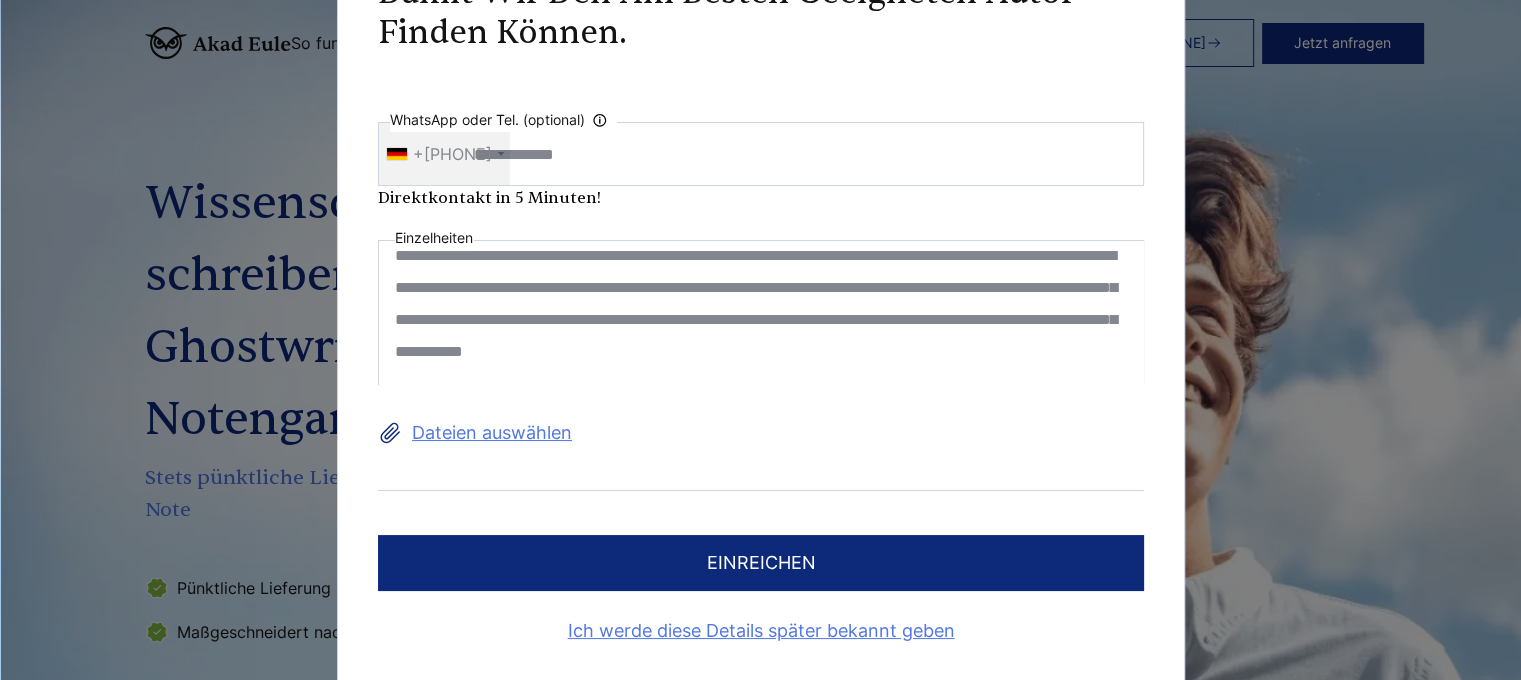 click on "Dateien auswählen" at bounding box center (761, 433) 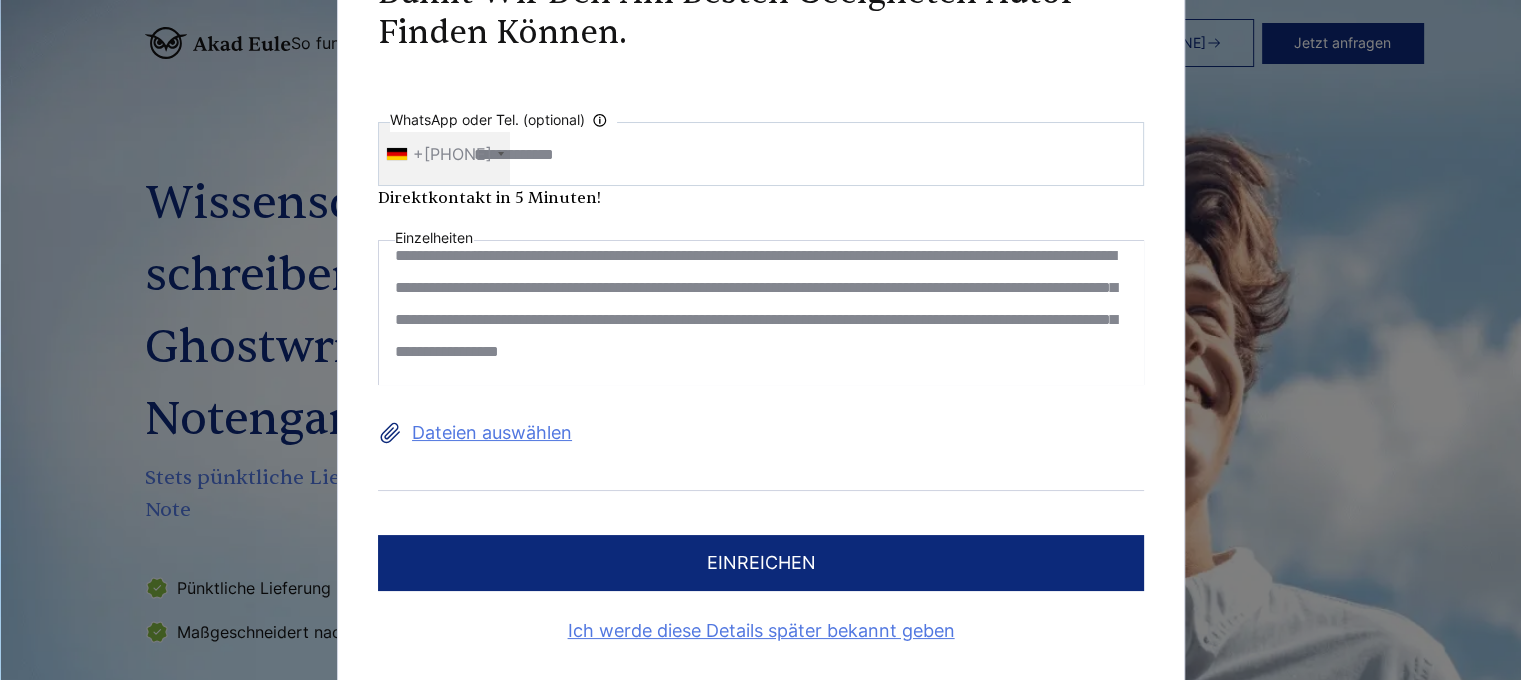 type on "**********" 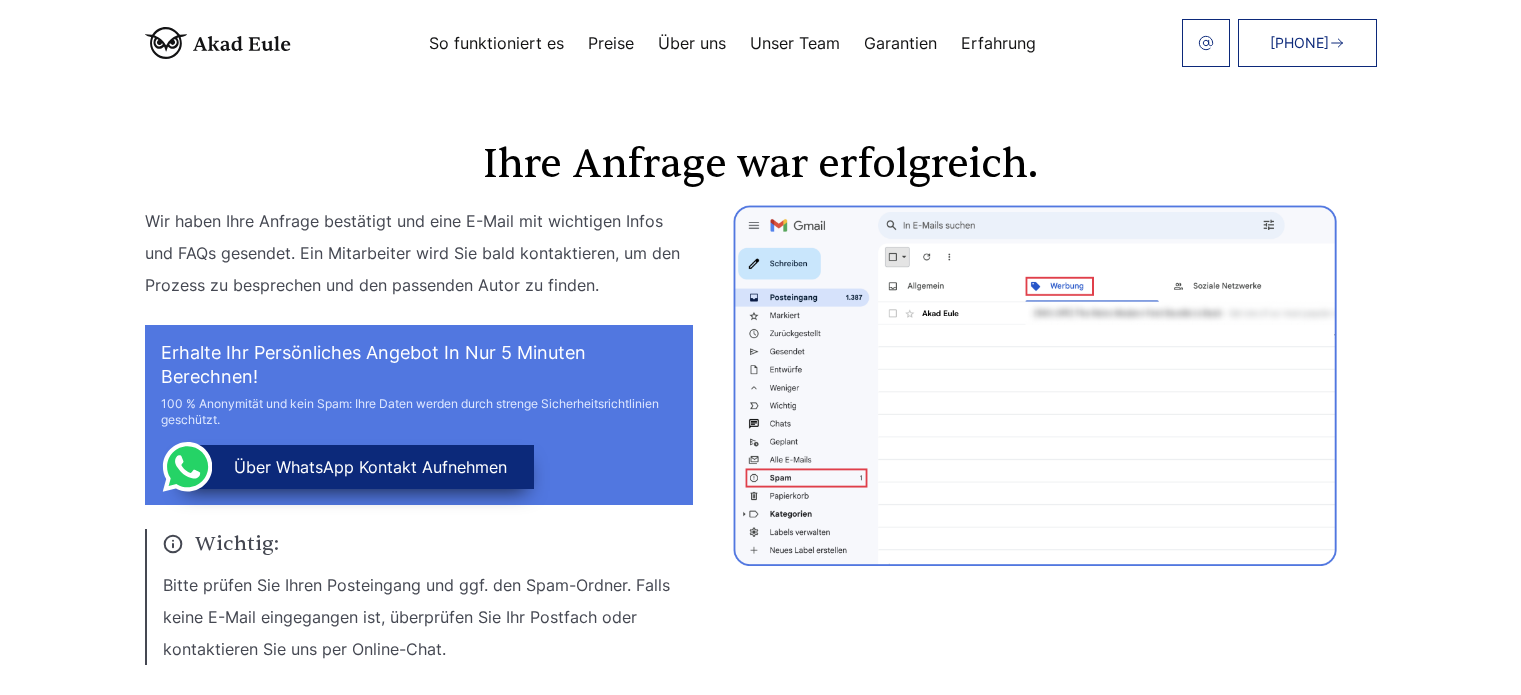 scroll, scrollTop: 0, scrollLeft: 0, axis: both 